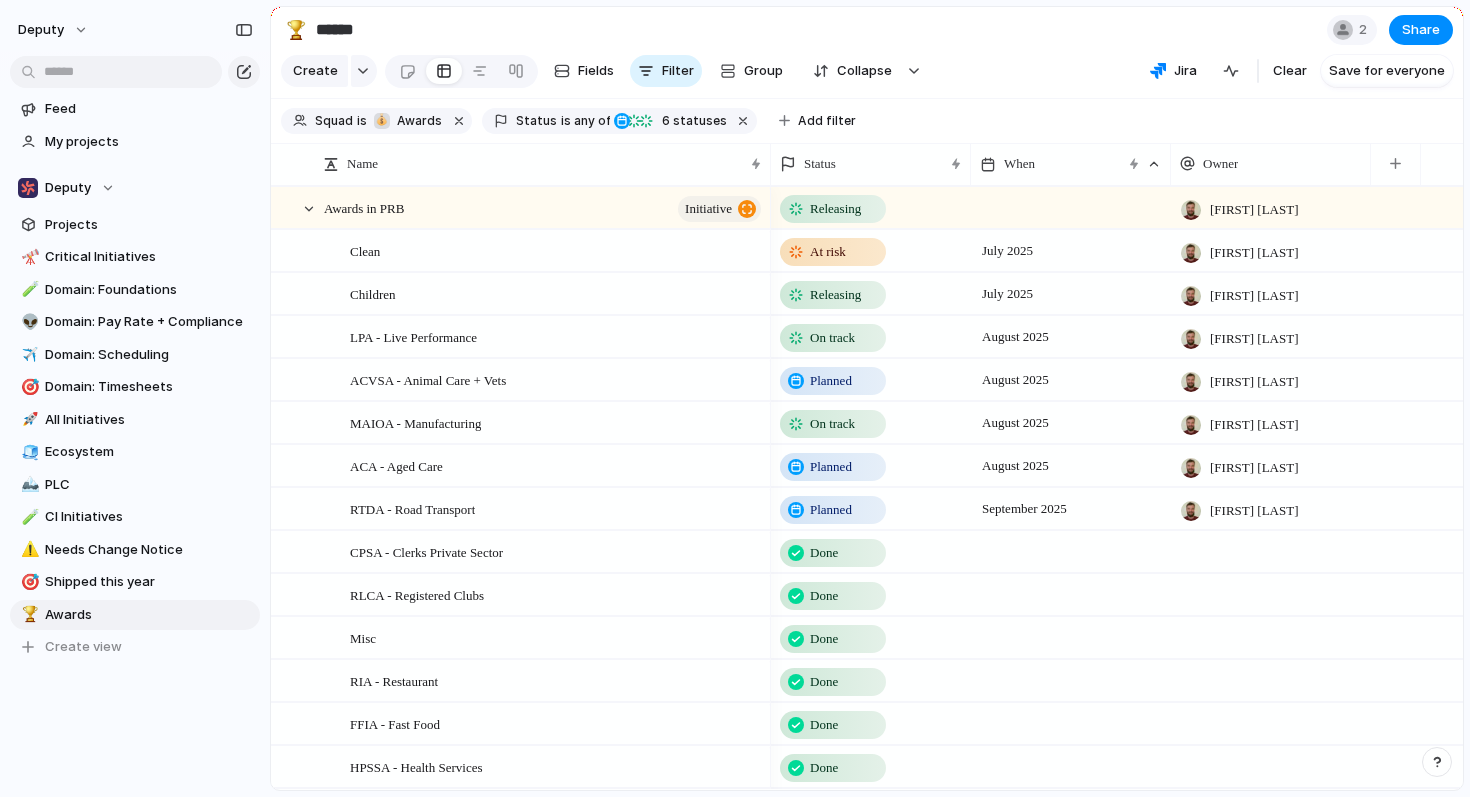 scroll, scrollTop: 0, scrollLeft: 0, axis: both 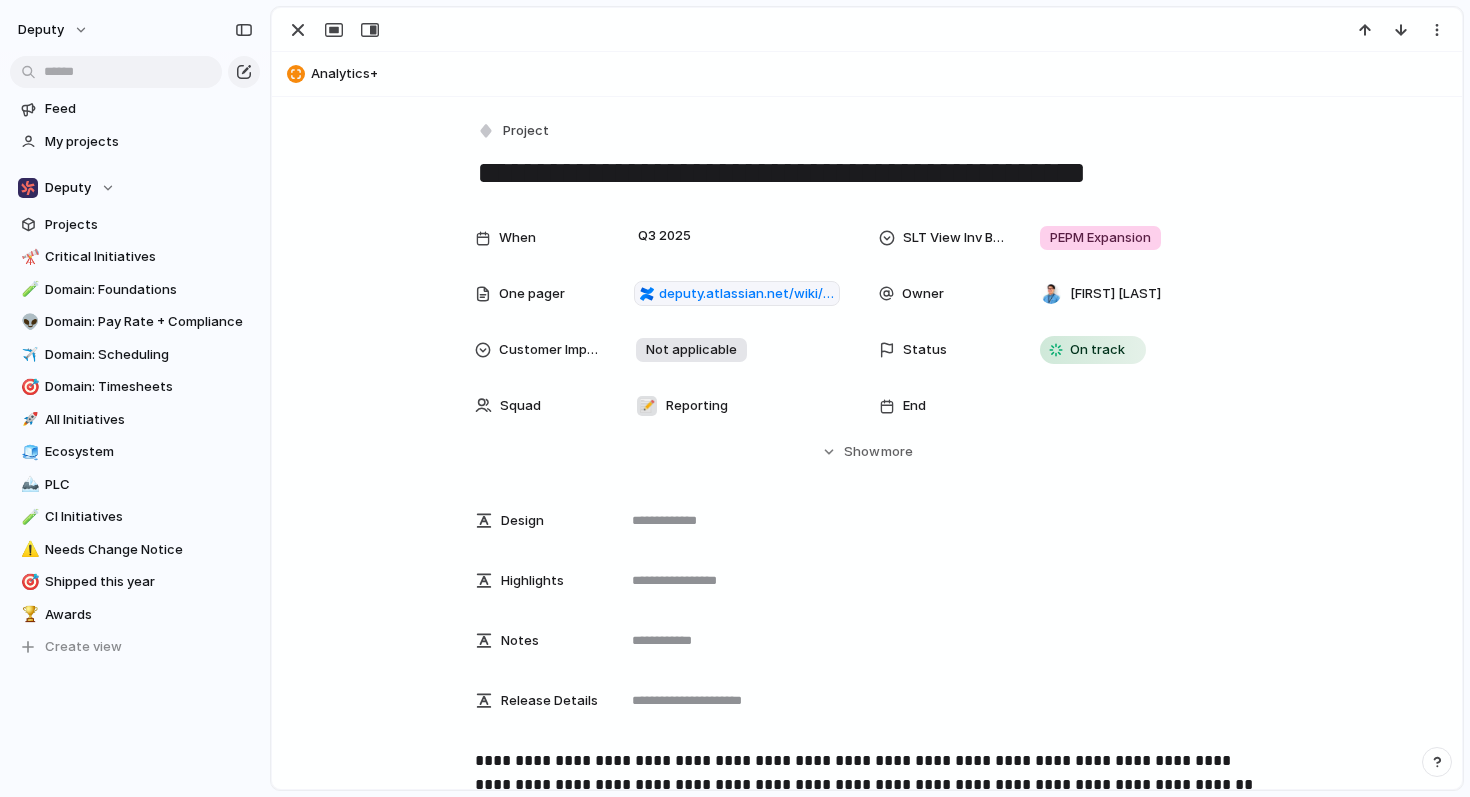 click on "Analytics+" at bounding box center (882, 74) 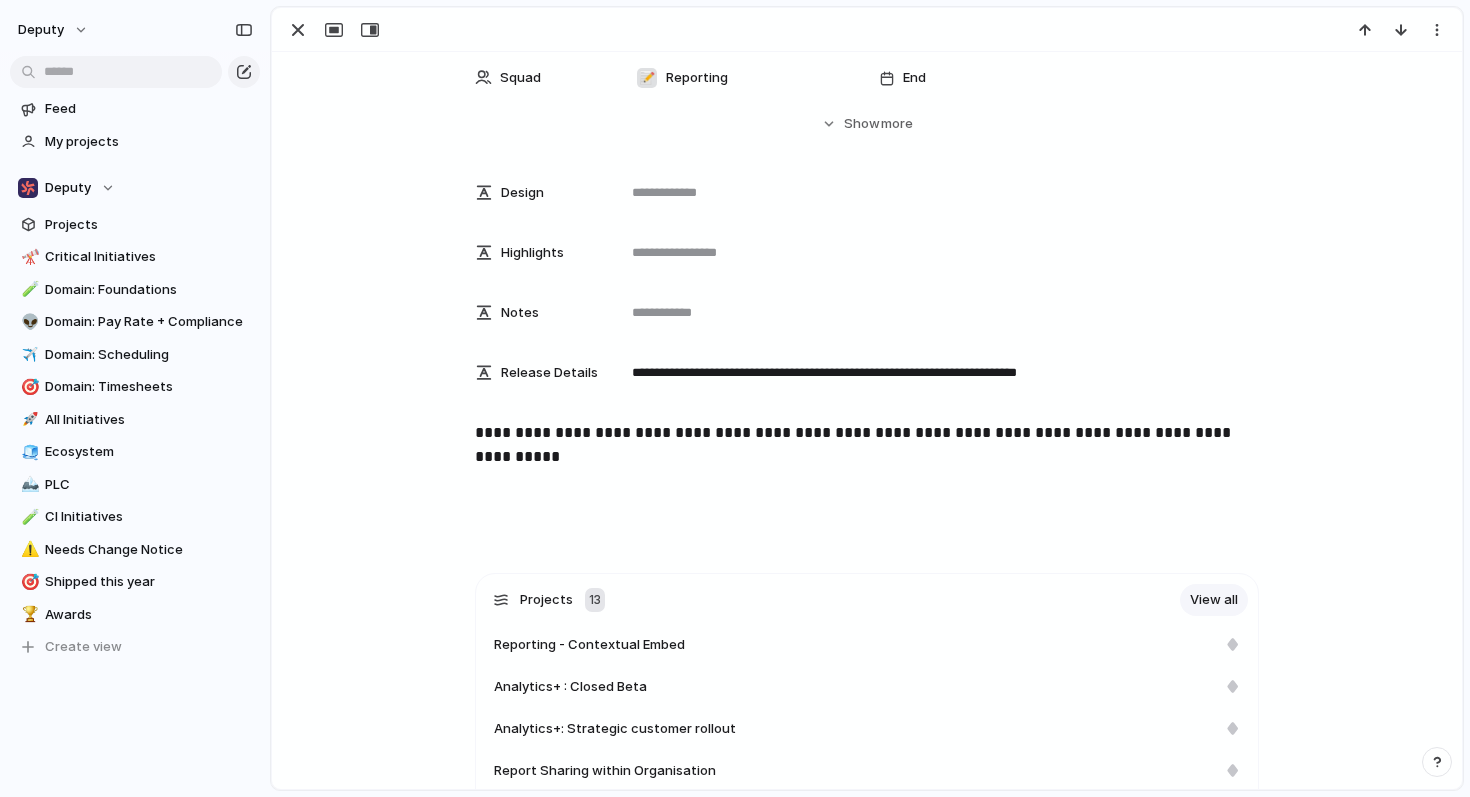 scroll, scrollTop: 0, scrollLeft: 0, axis: both 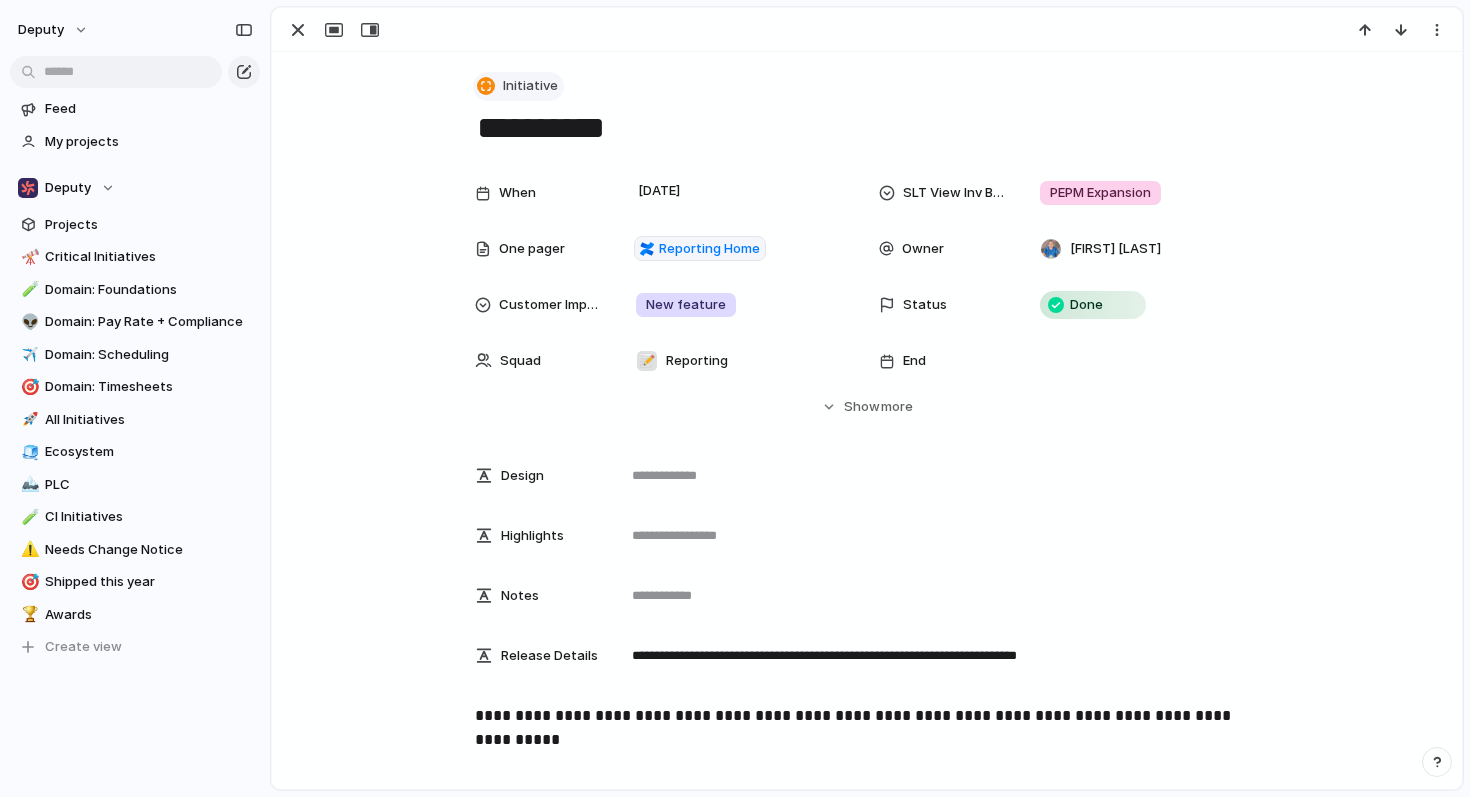 click on "Initiative" at bounding box center (530, 86) 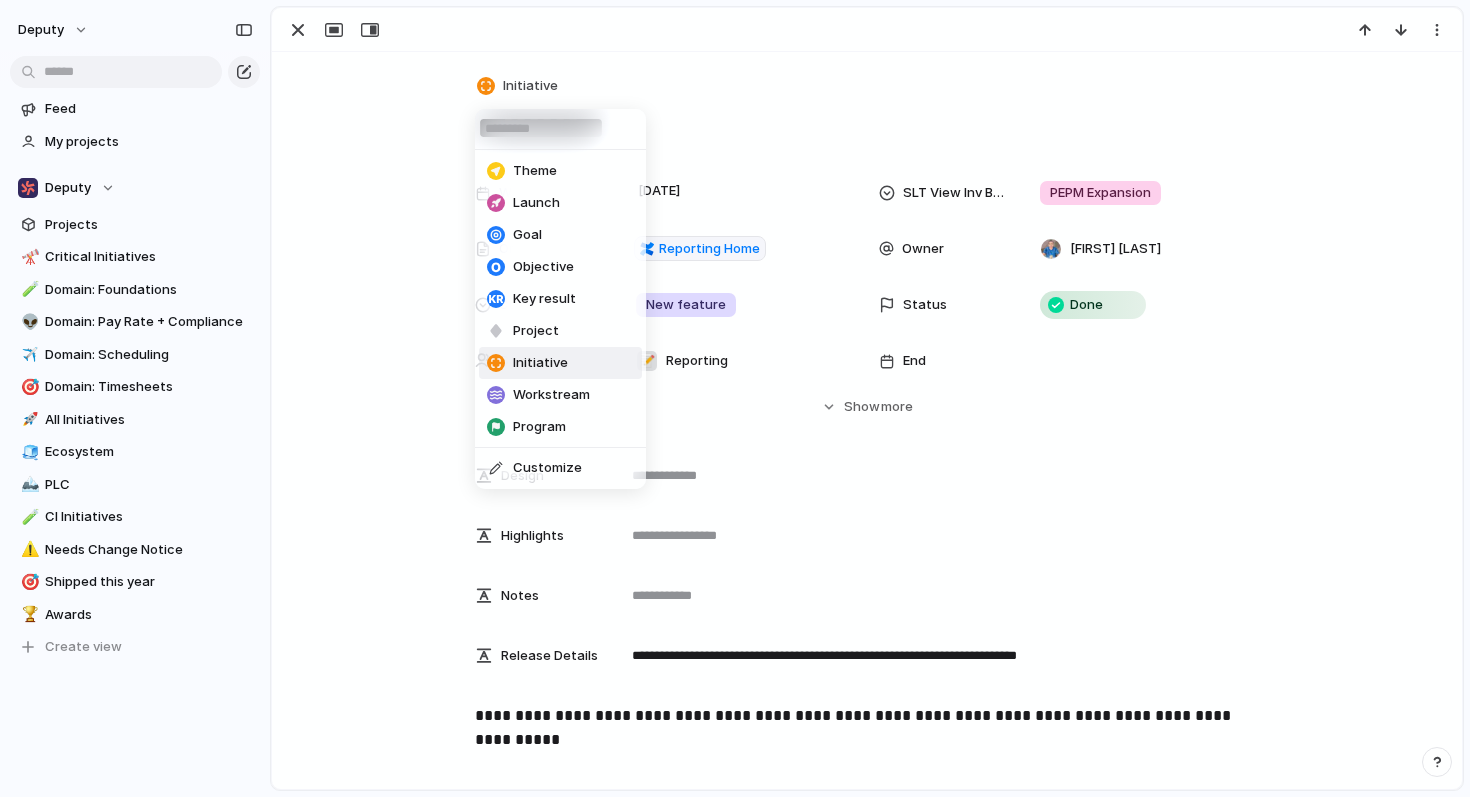 click on "Theme   Launch   Goal   Objective   Key result   Project   Initiative   Workstream   Program   Customize" at bounding box center [735, 398] 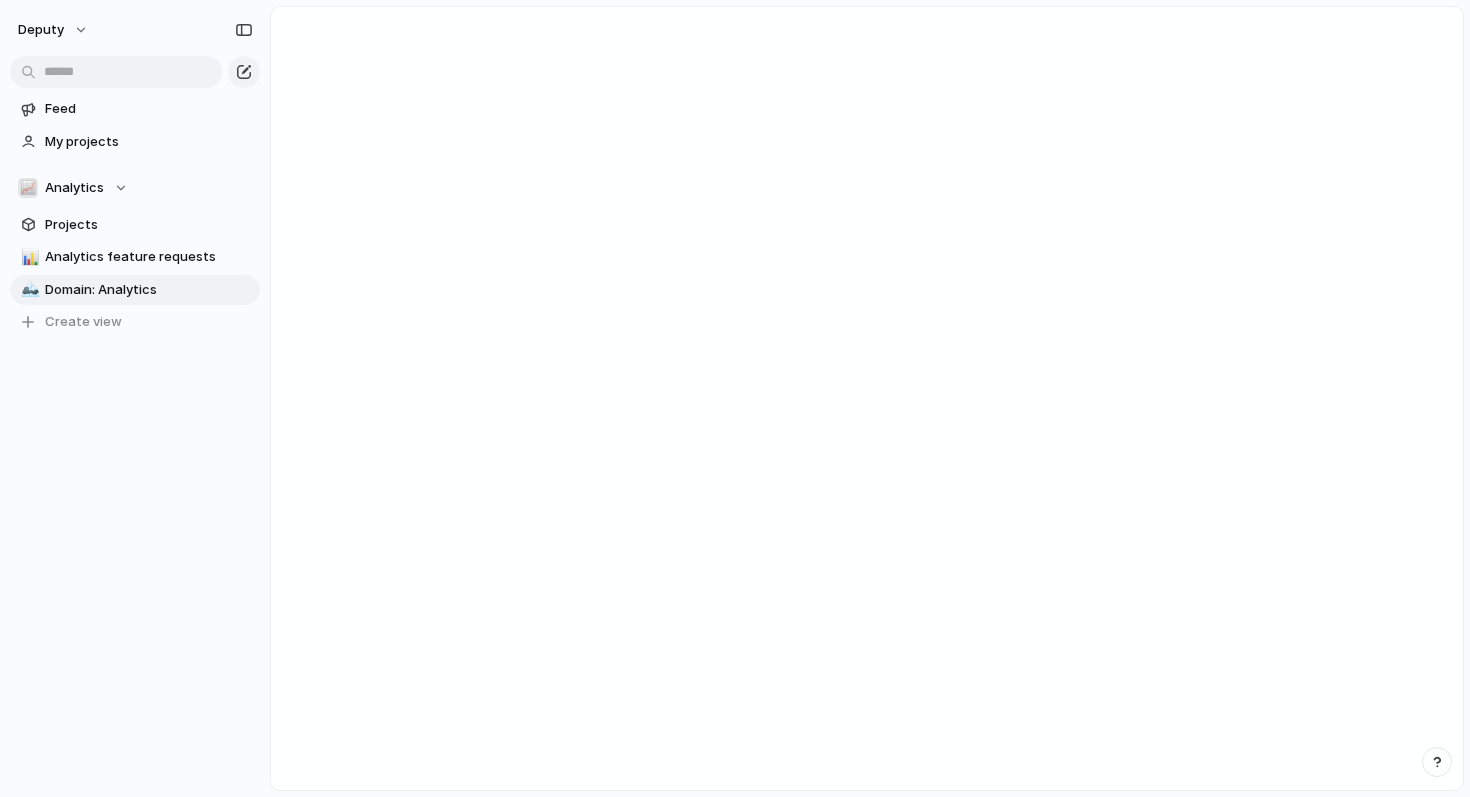 scroll, scrollTop: 0, scrollLeft: 0, axis: both 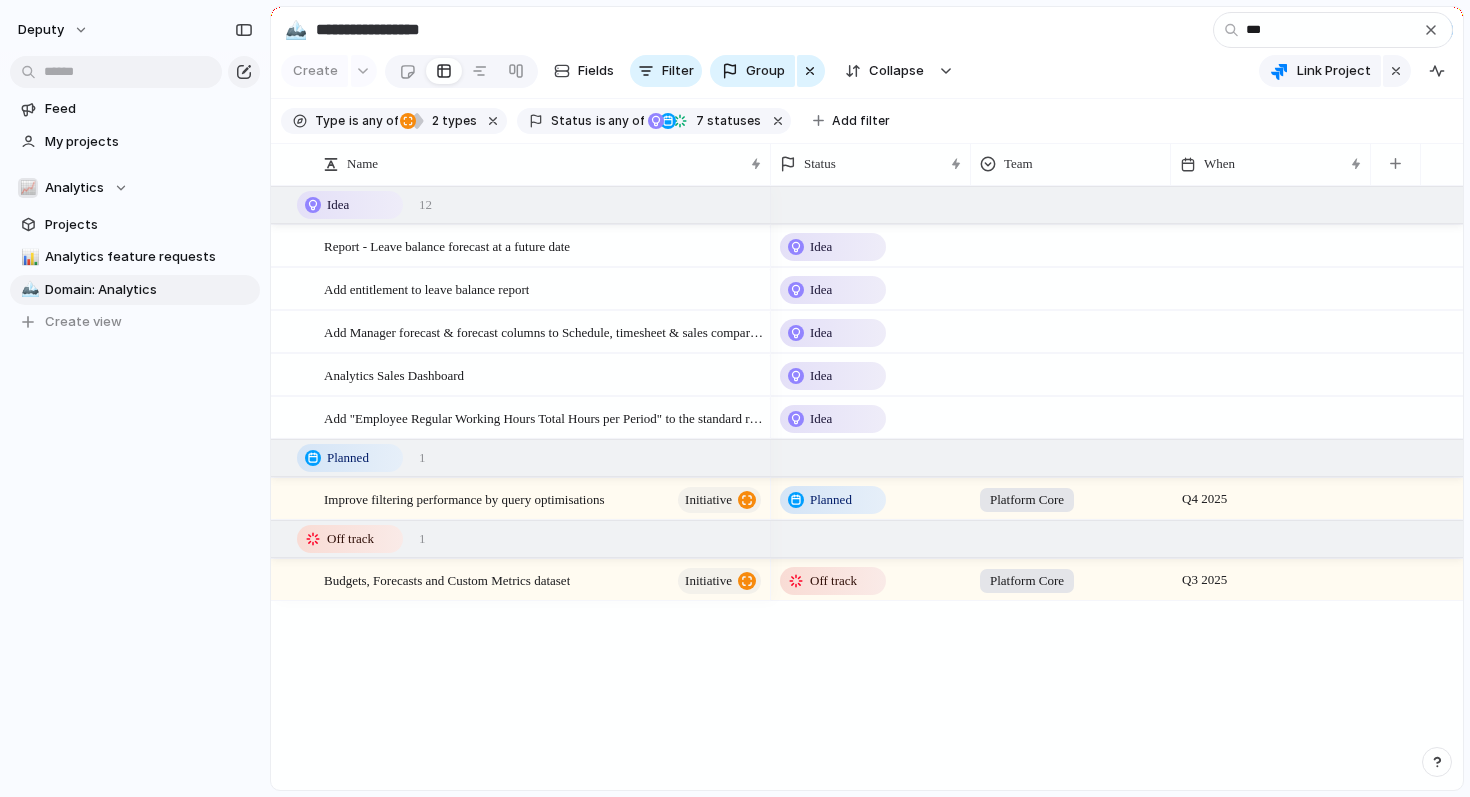 type on "****" 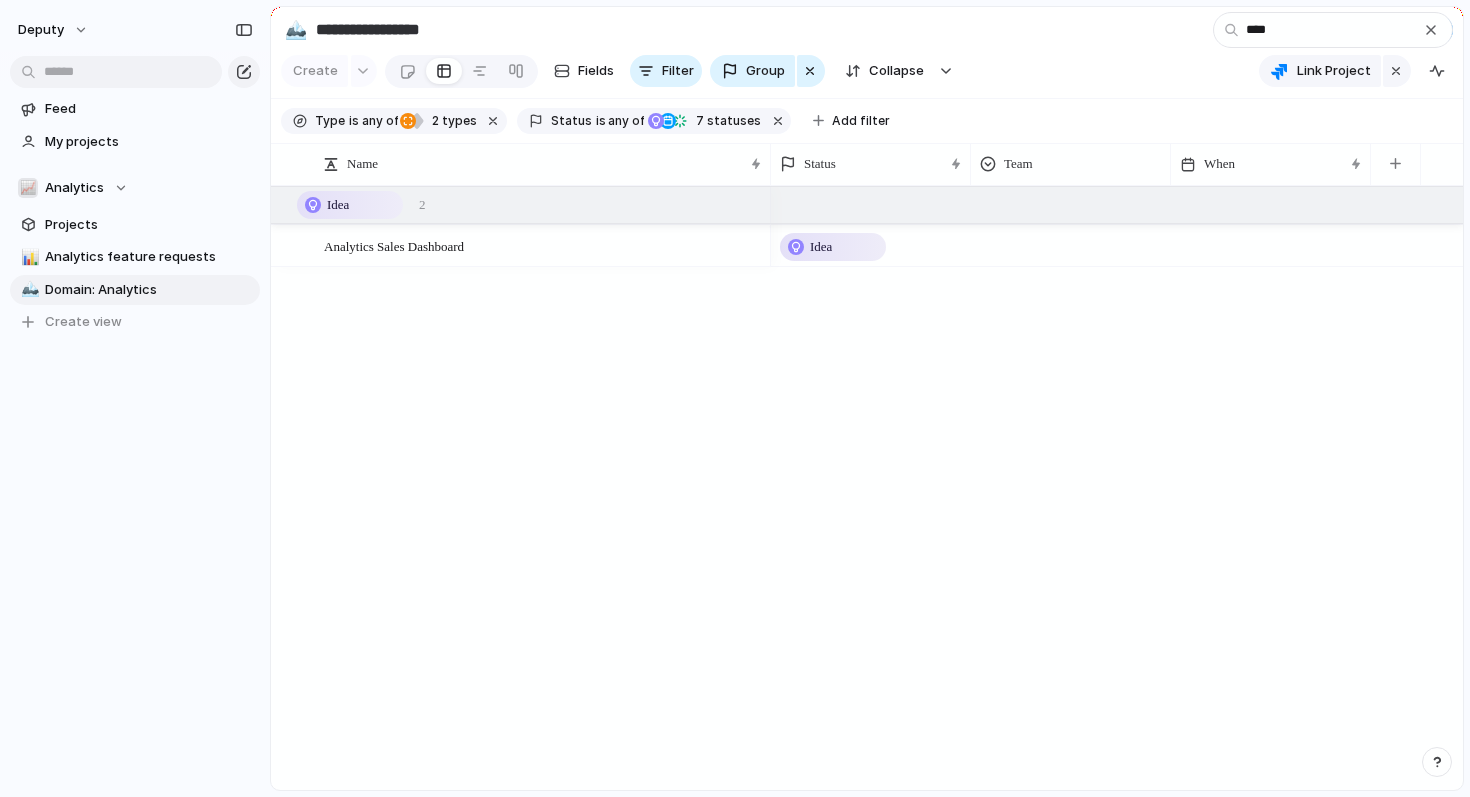 type 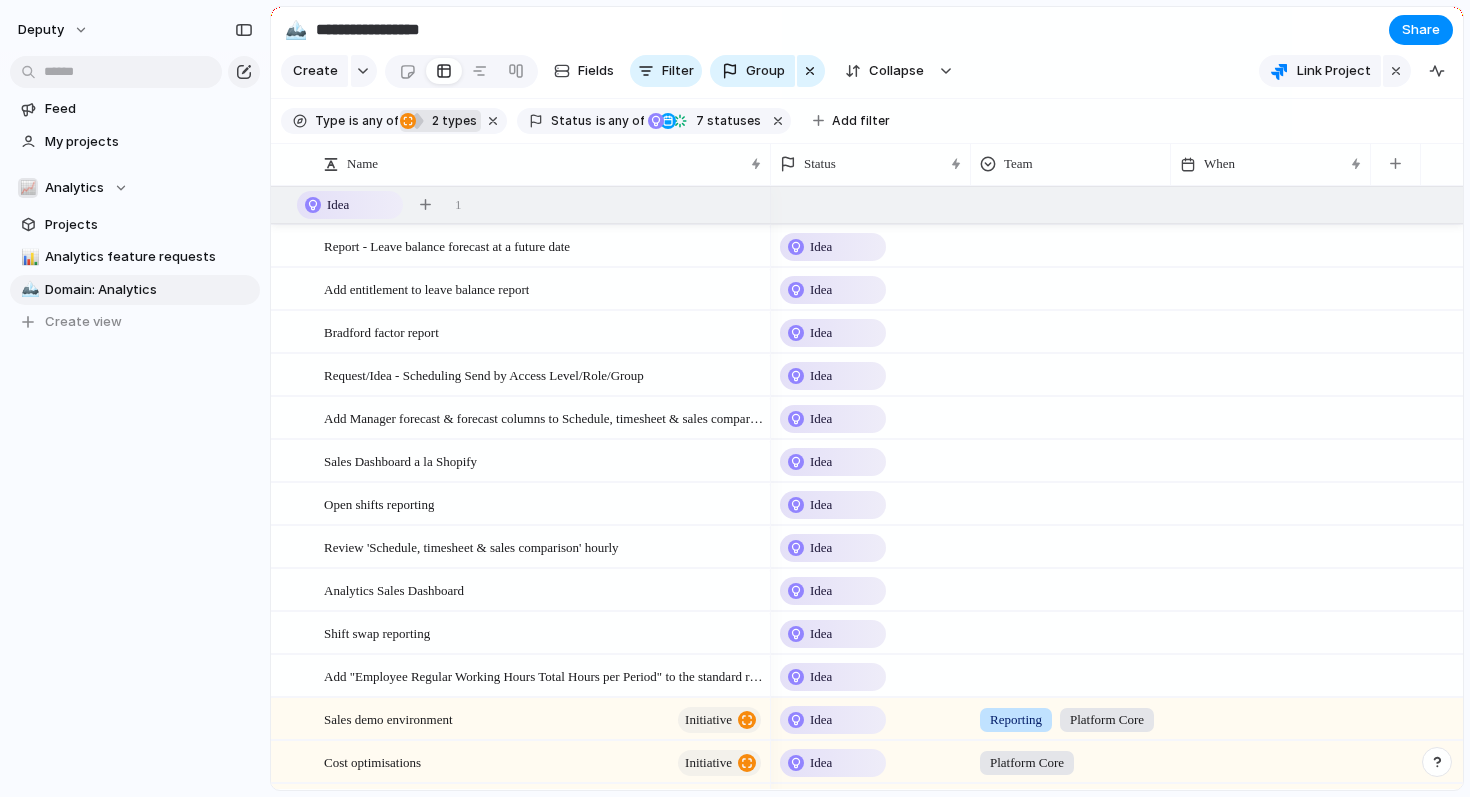 click at bounding box center (417, 121) 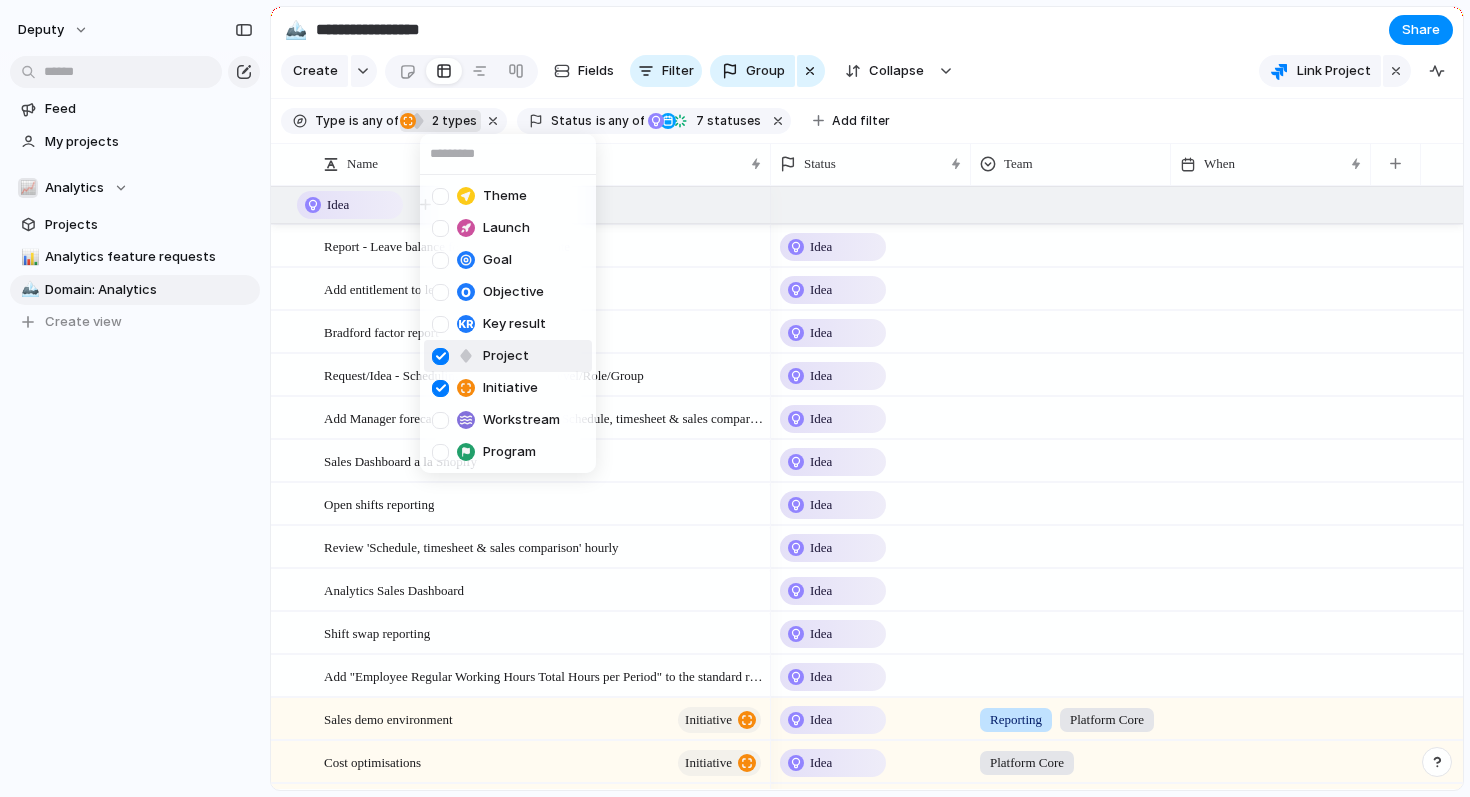 click on "Theme   Launch   Goal   Objective   Key result   Project   Initiative   Workstream   Program" at bounding box center [735, 398] 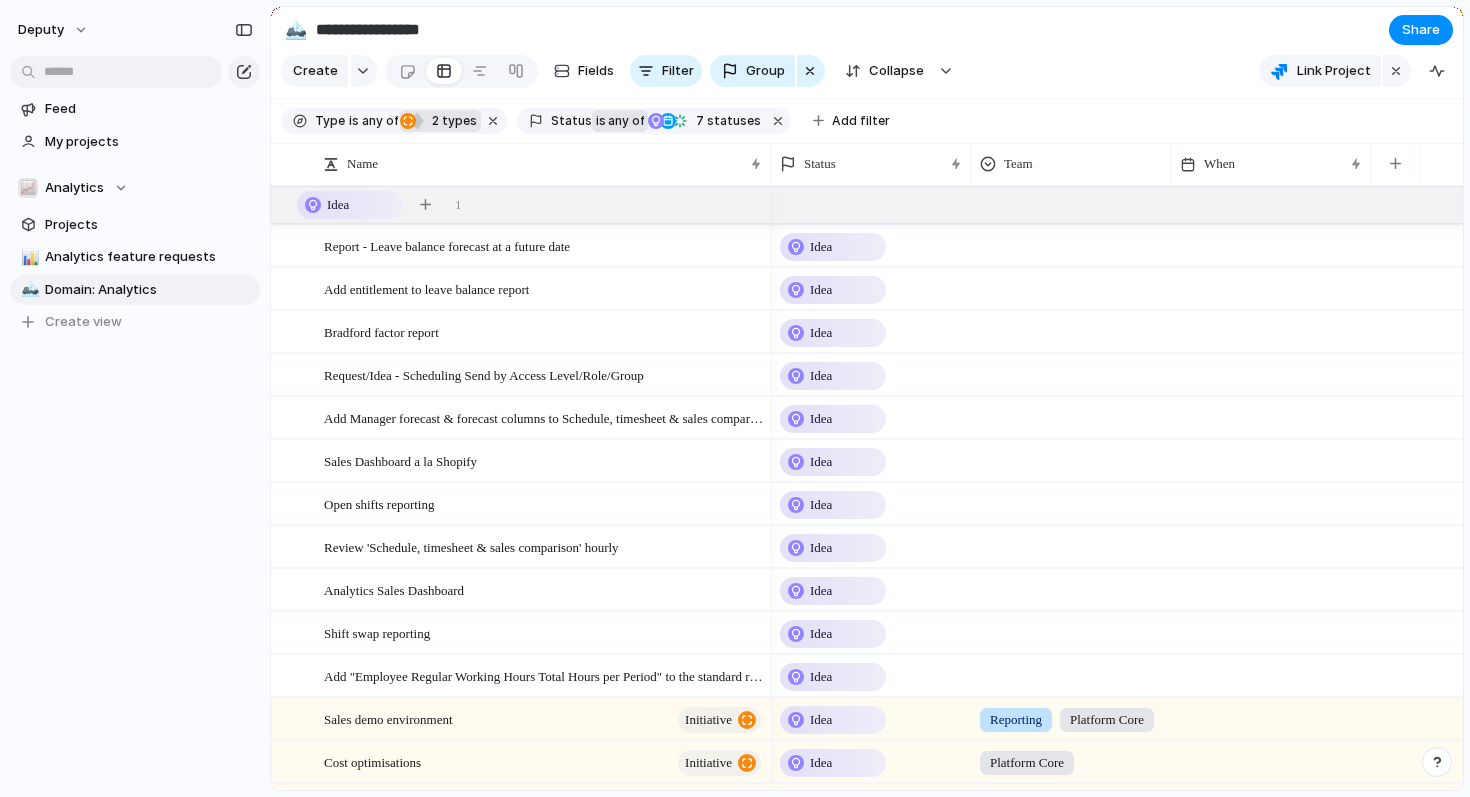 click on "any of" at bounding box center [625, 121] 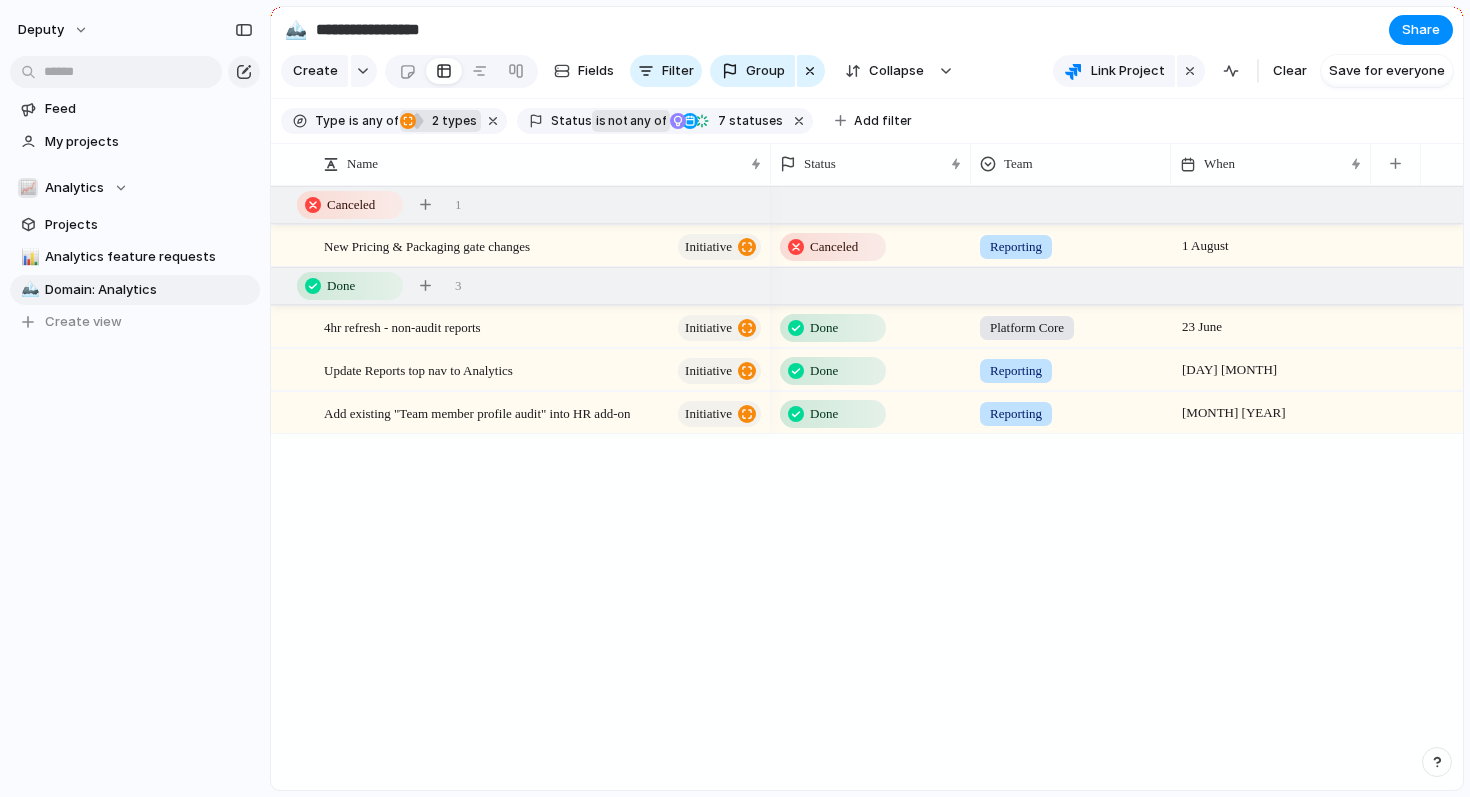 click on "any of" at bounding box center (646, 121) 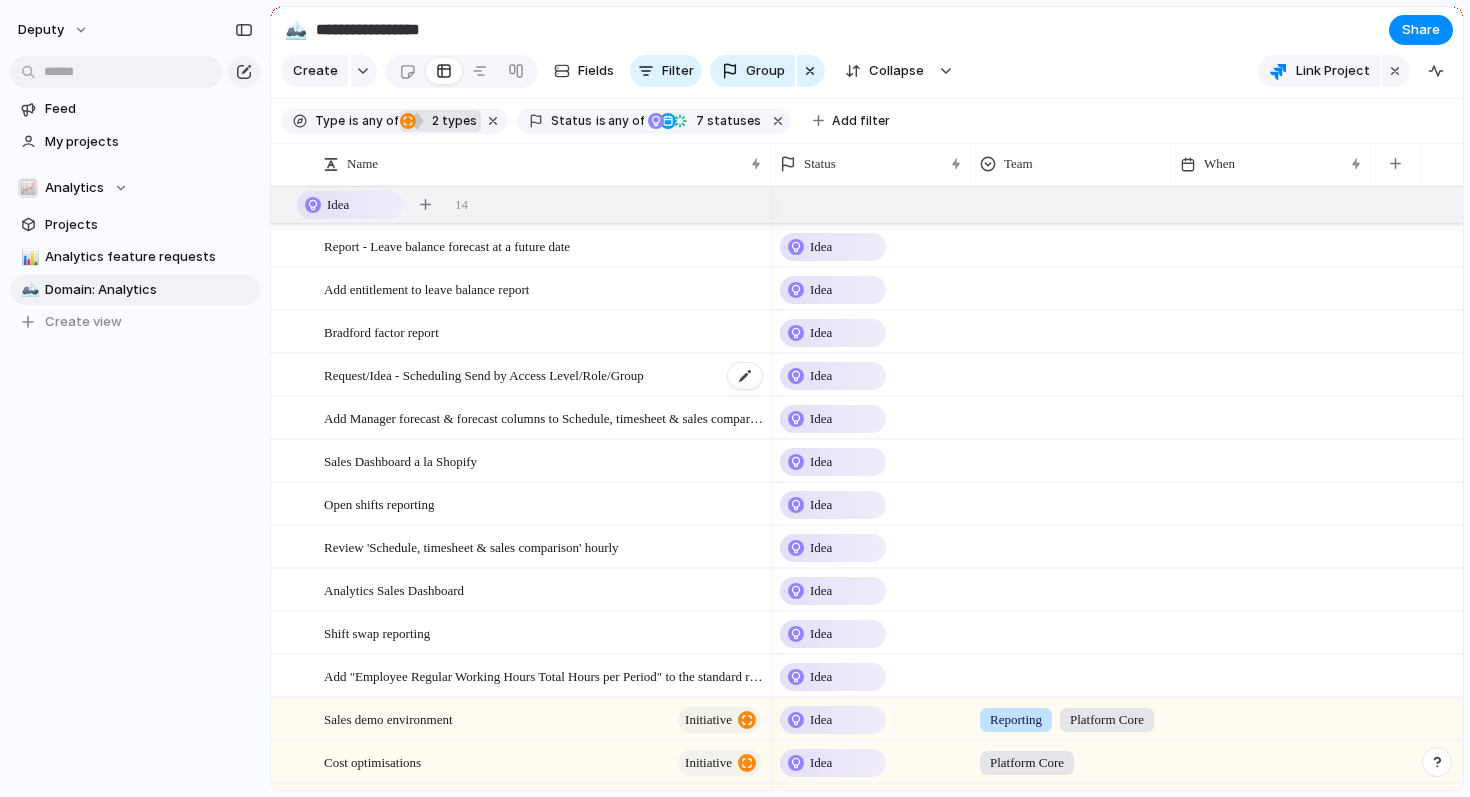 scroll, scrollTop: 28, scrollLeft: 0, axis: vertical 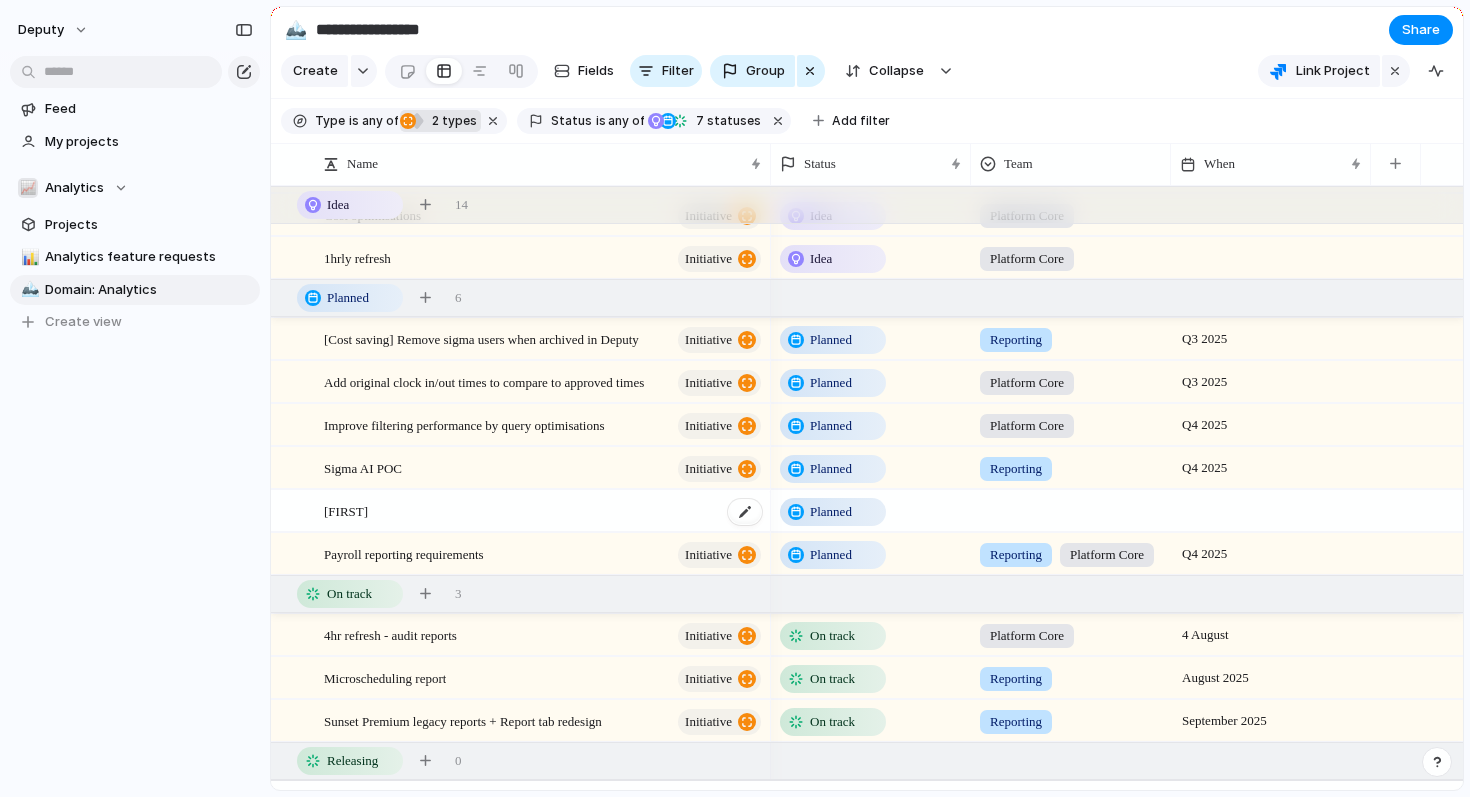 click on "Elijah" at bounding box center (544, 511) 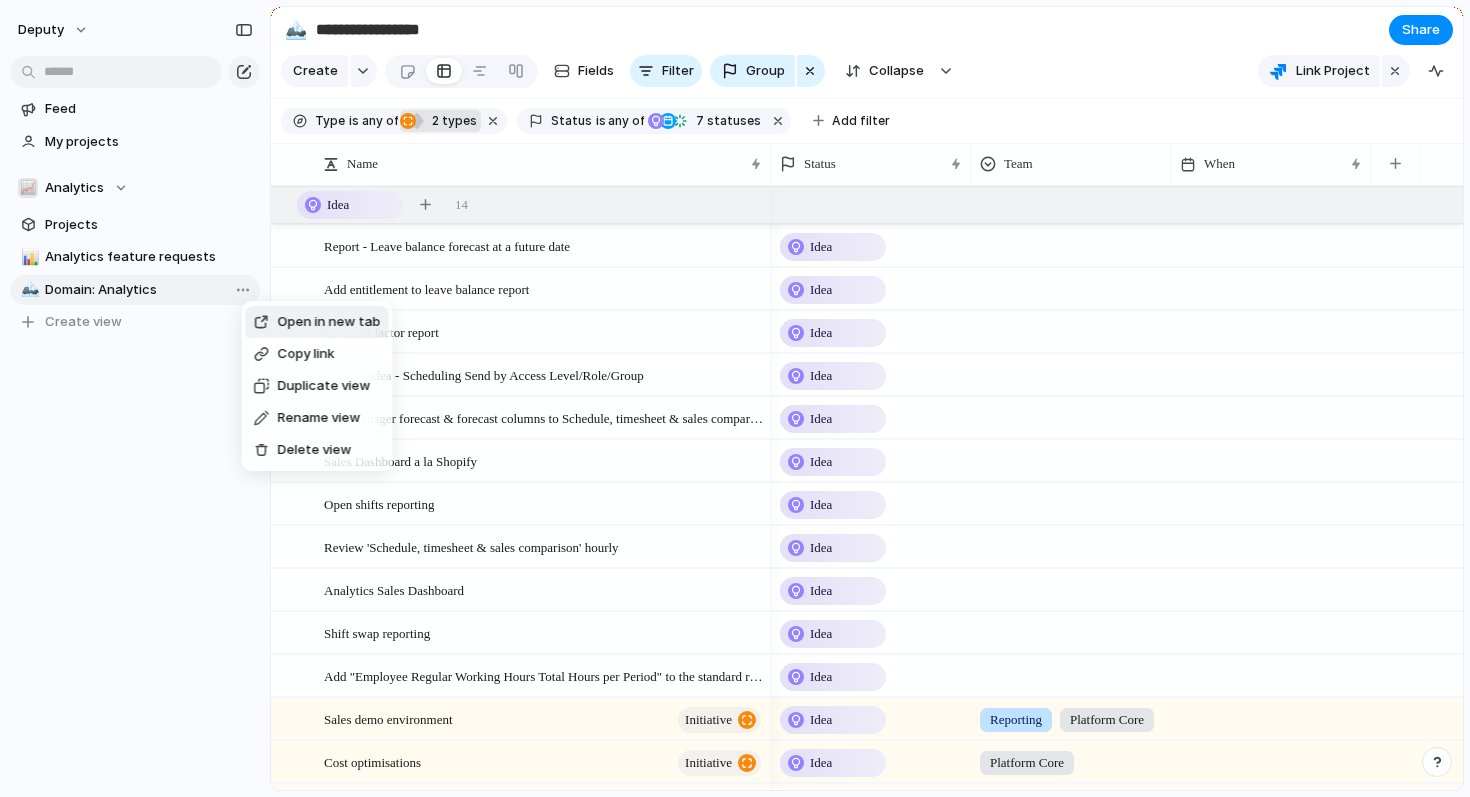 click on "Duplicate view" at bounding box center (324, 386) 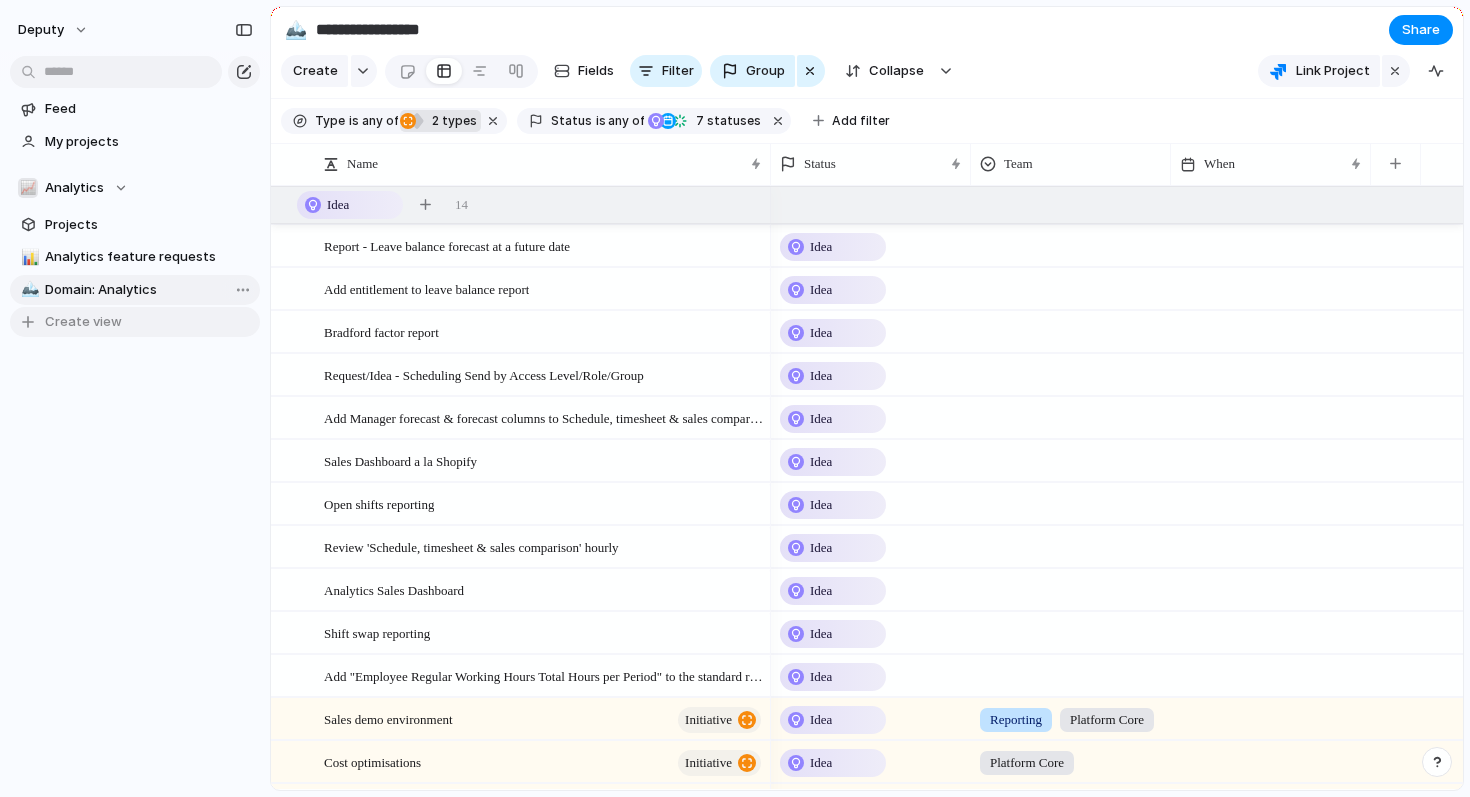 type on "**********" 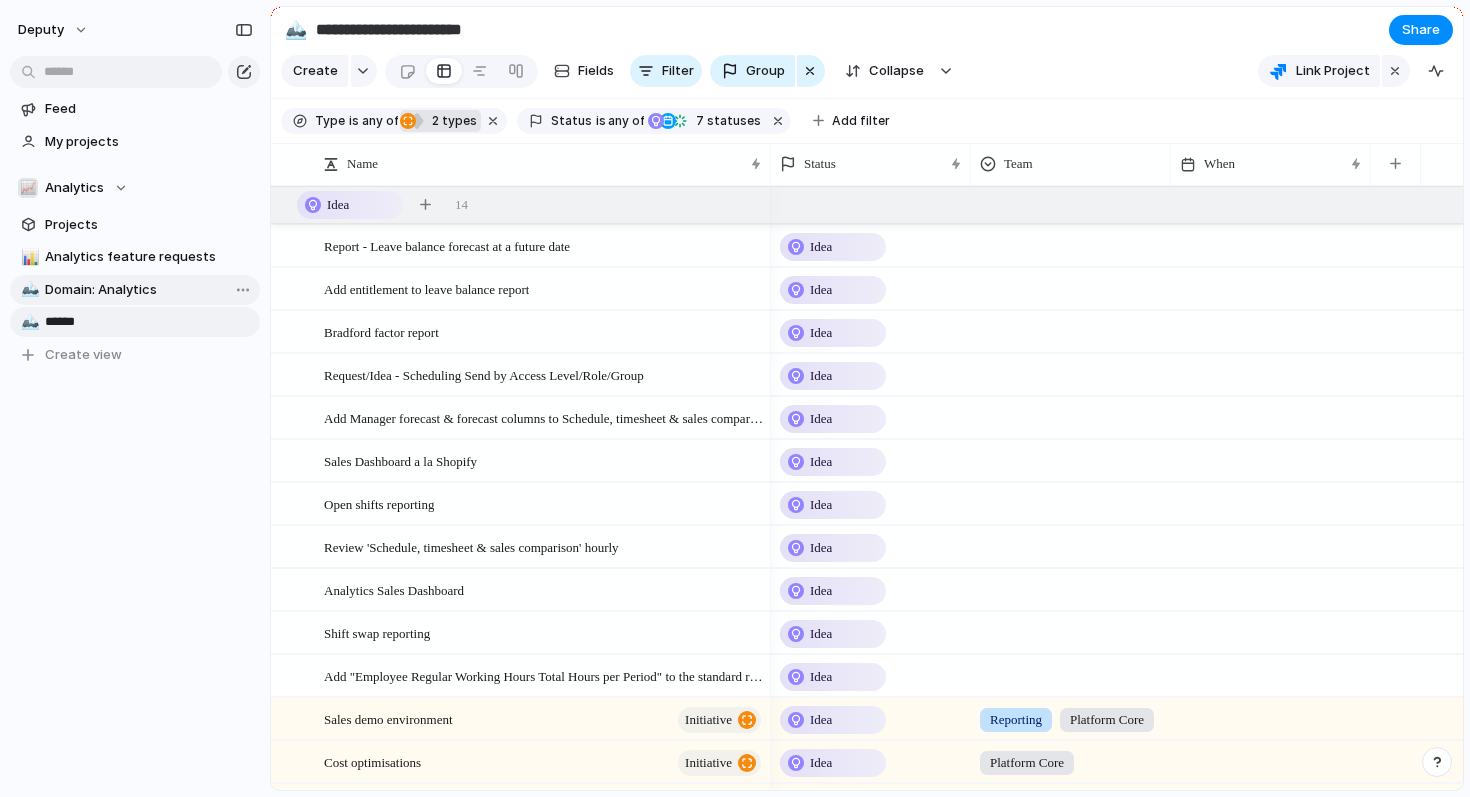type on "*******" 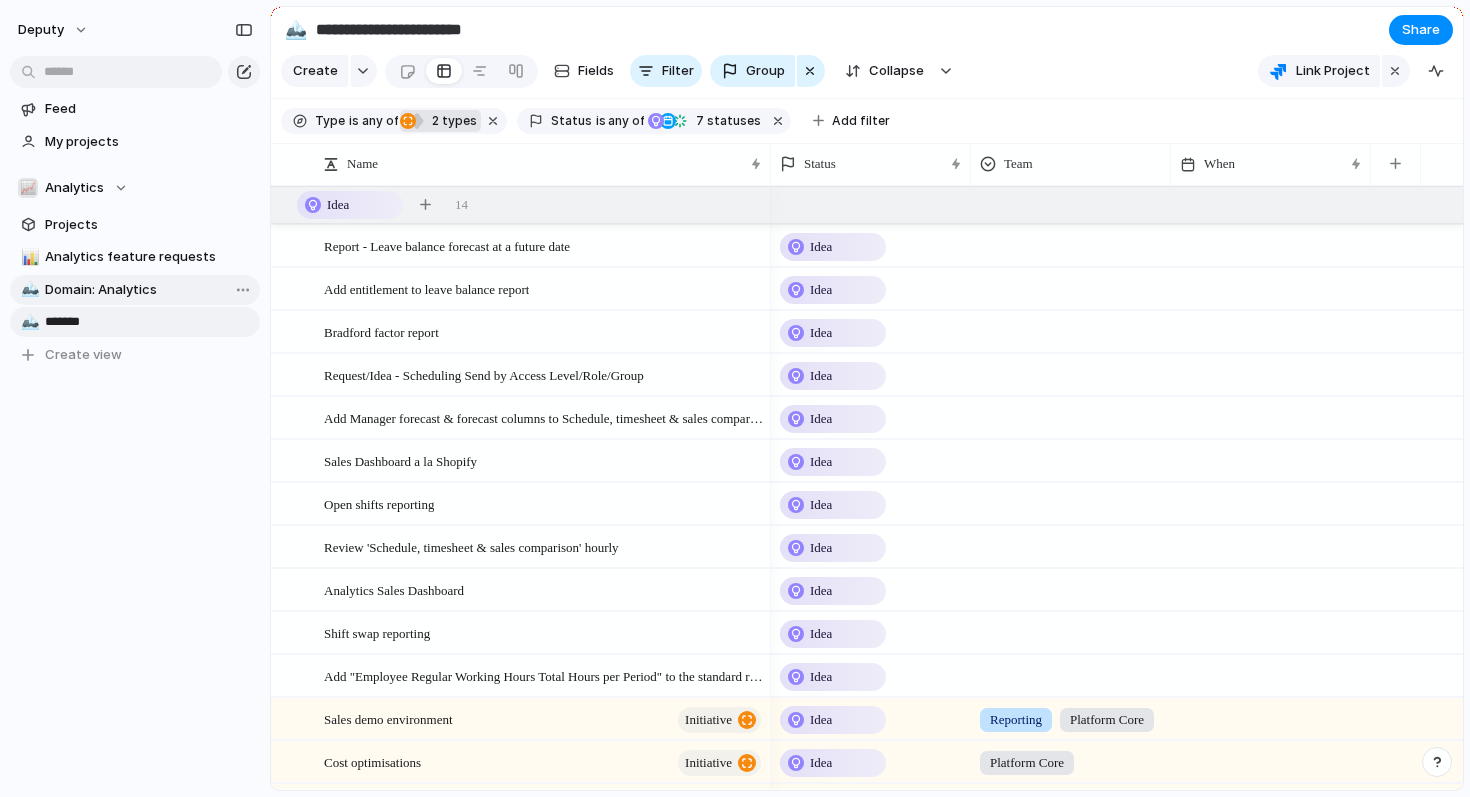 type on "*******" 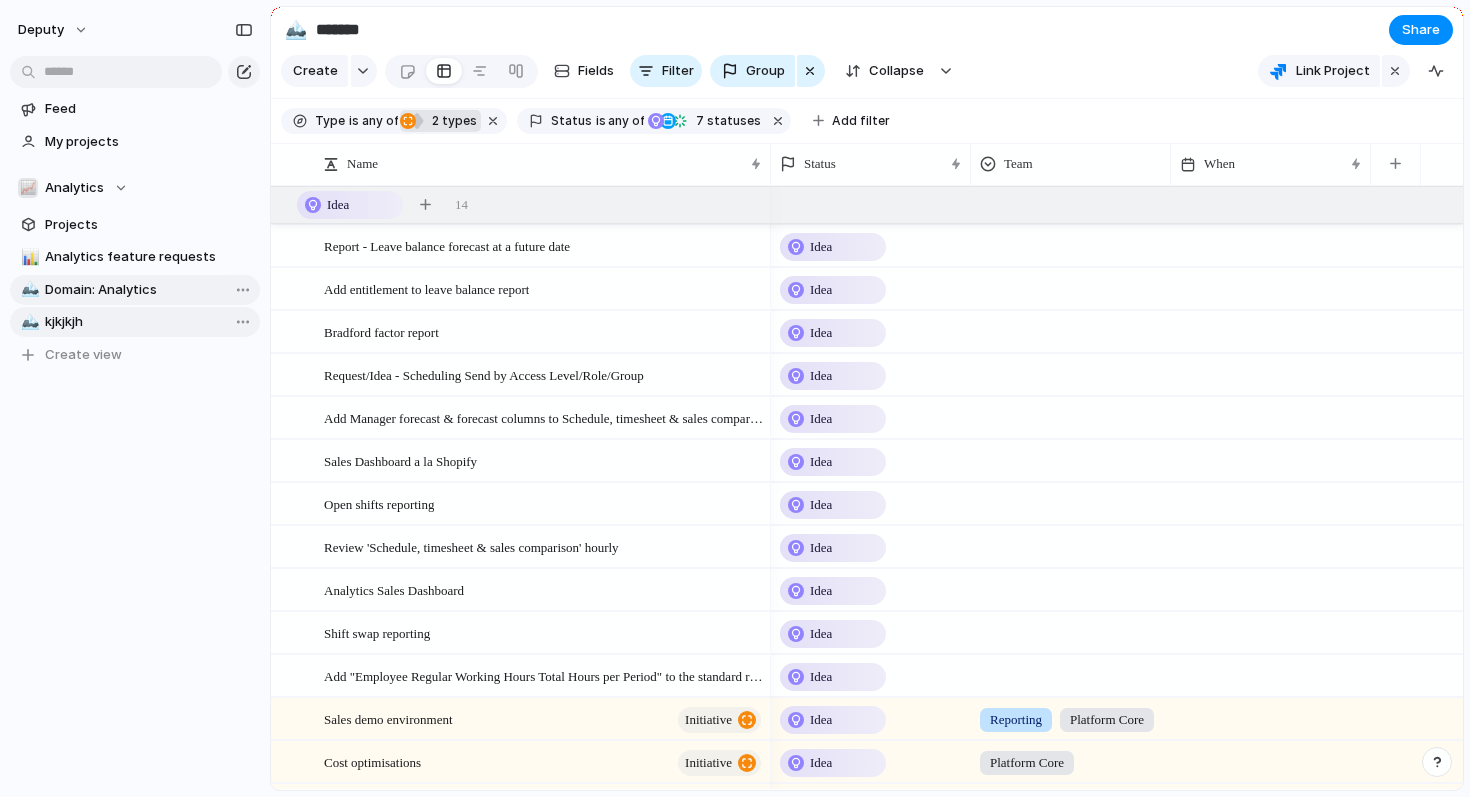 click on "kjkjkjh" at bounding box center [149, 322] 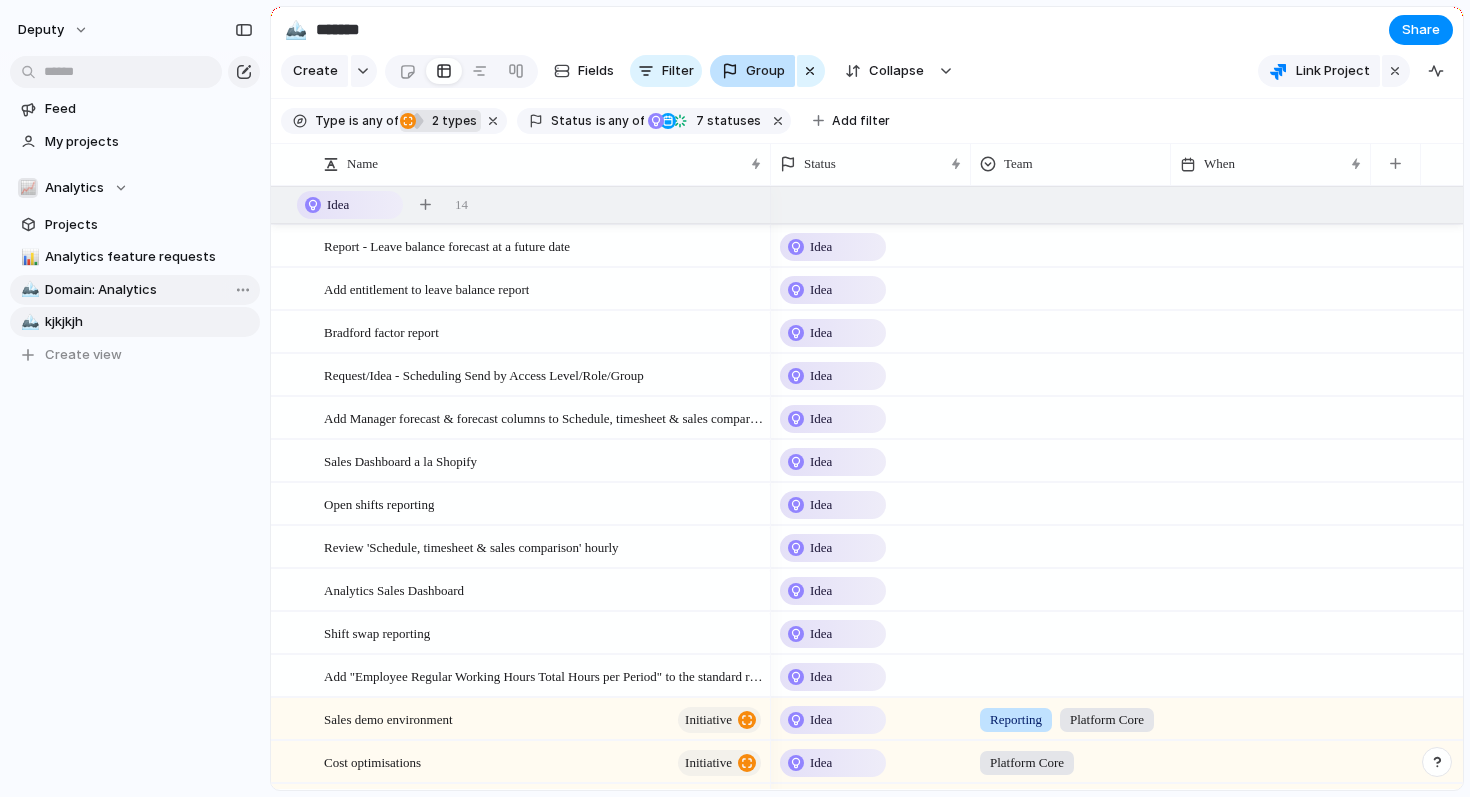 click on "Group" at bounding box center (765, 71) 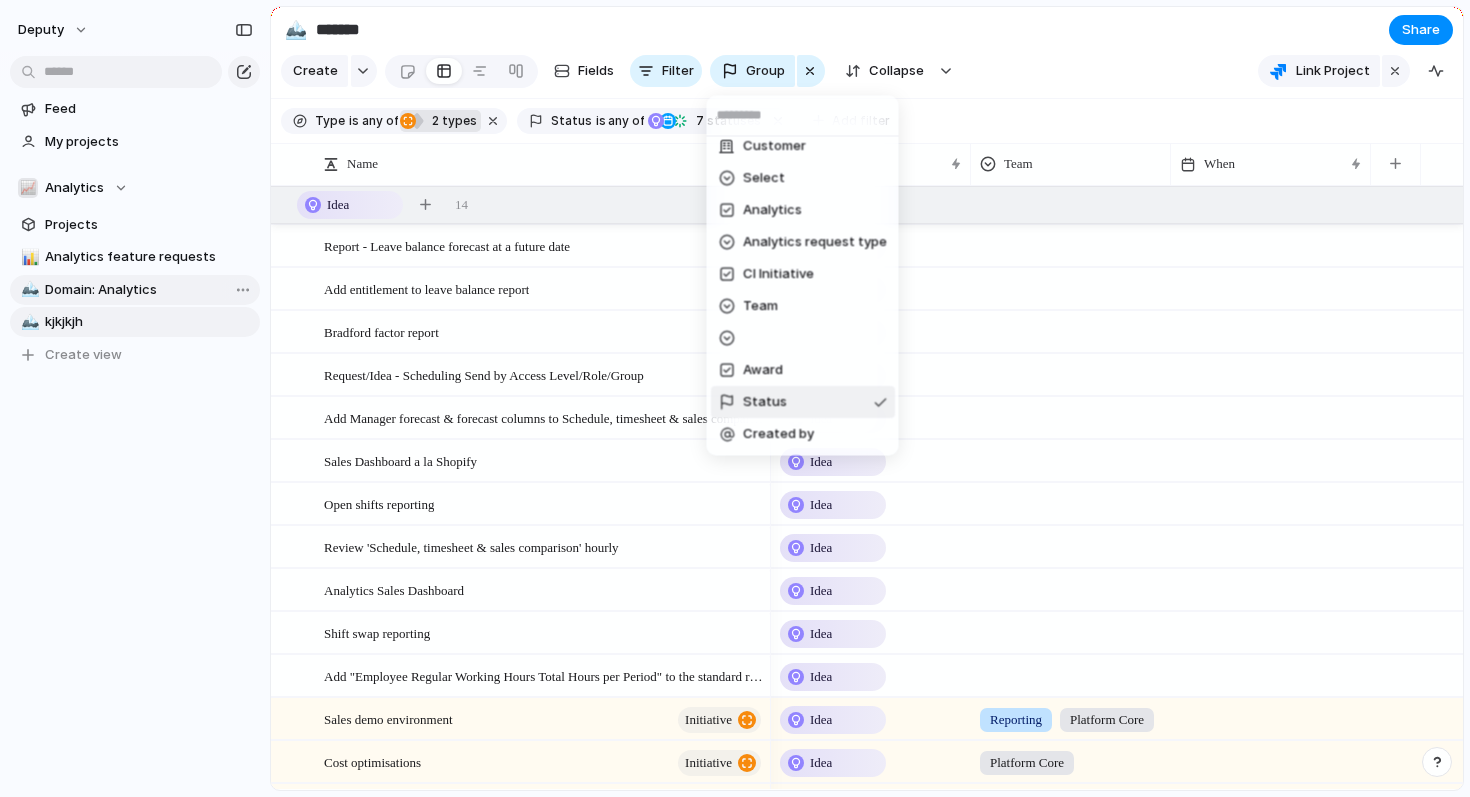 click on "Status" at bounding box center [803, 403] 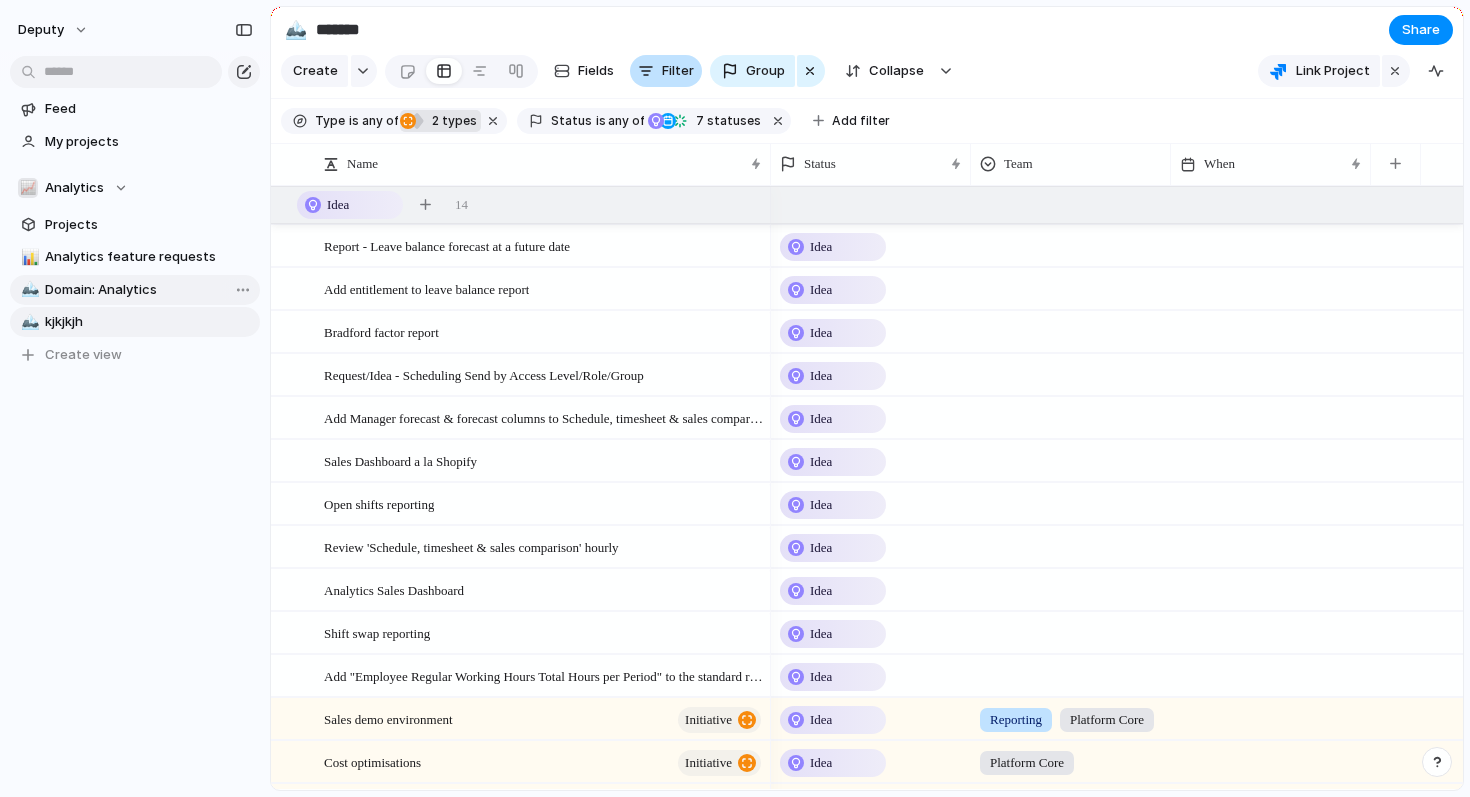 click on "Filter" at bounding box center (678, 71) 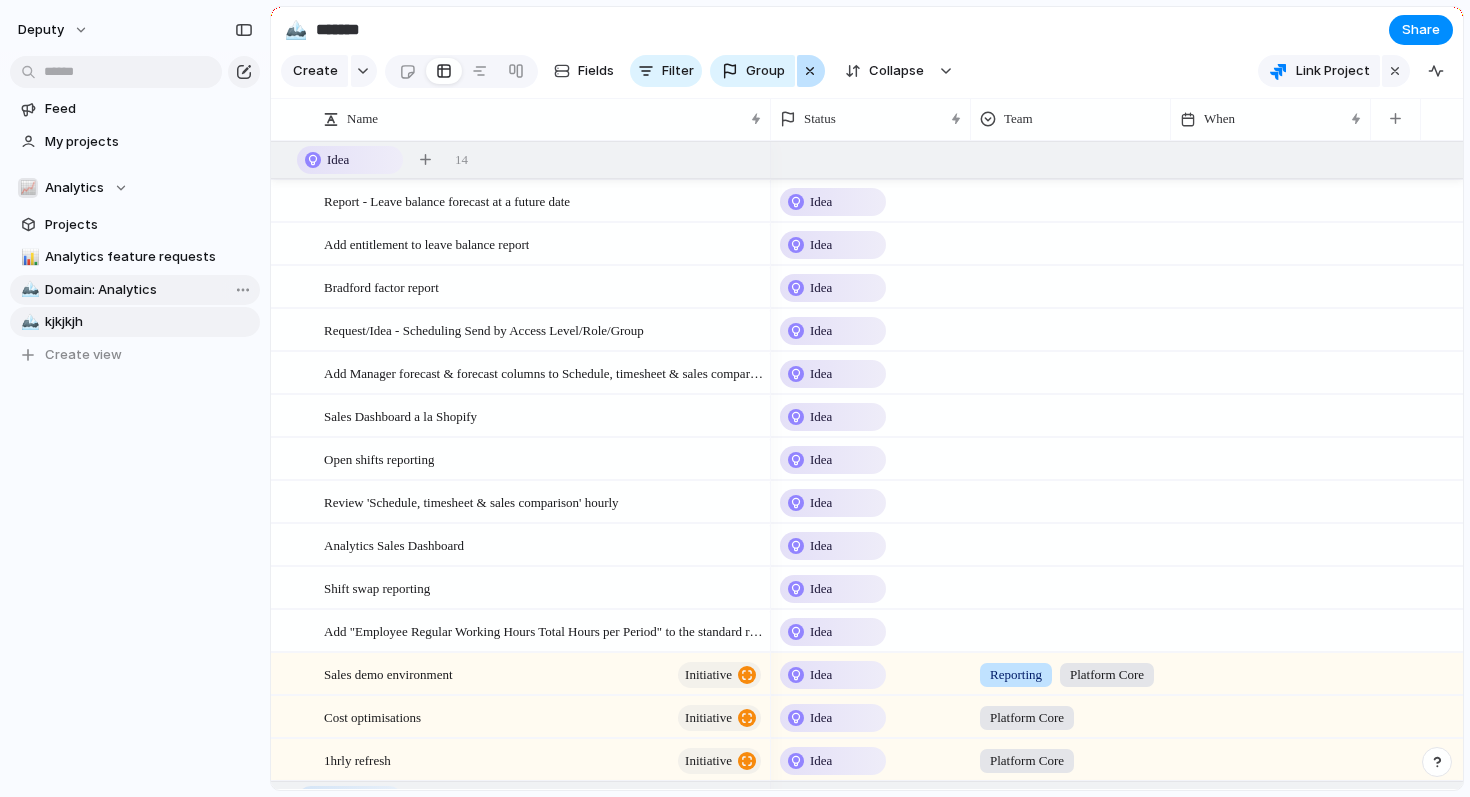 click at bounding box center [810, 71] 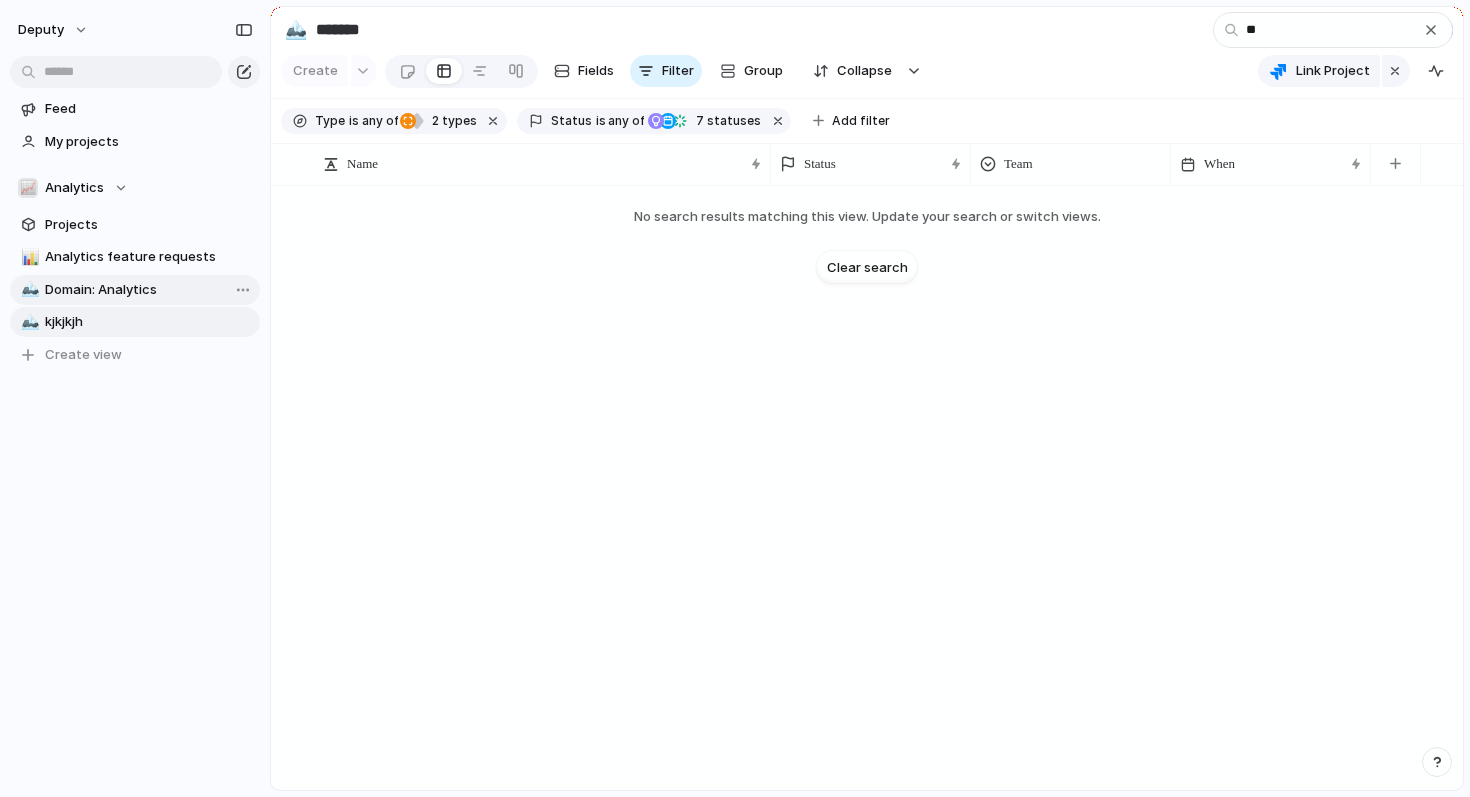 type on "*" 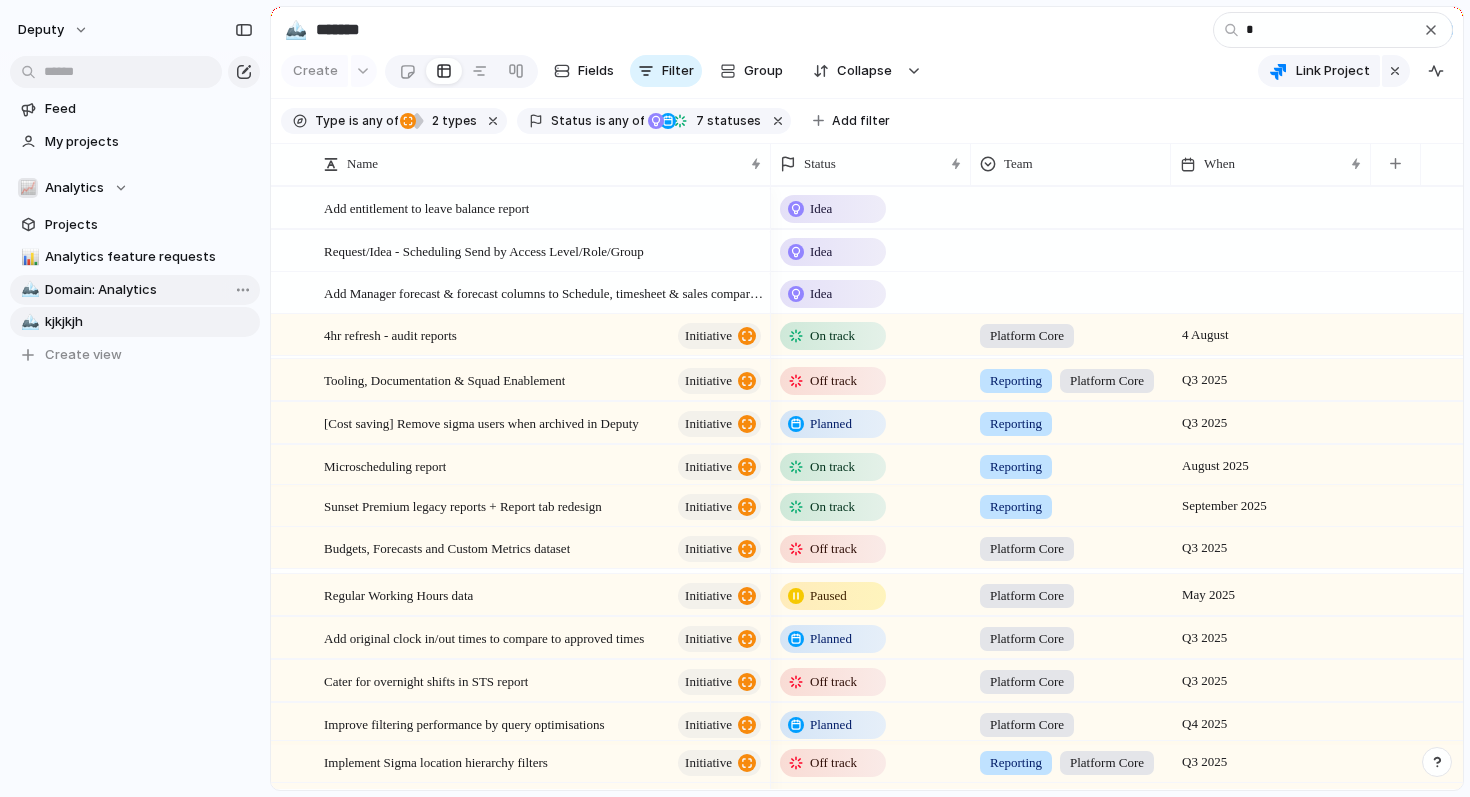 type 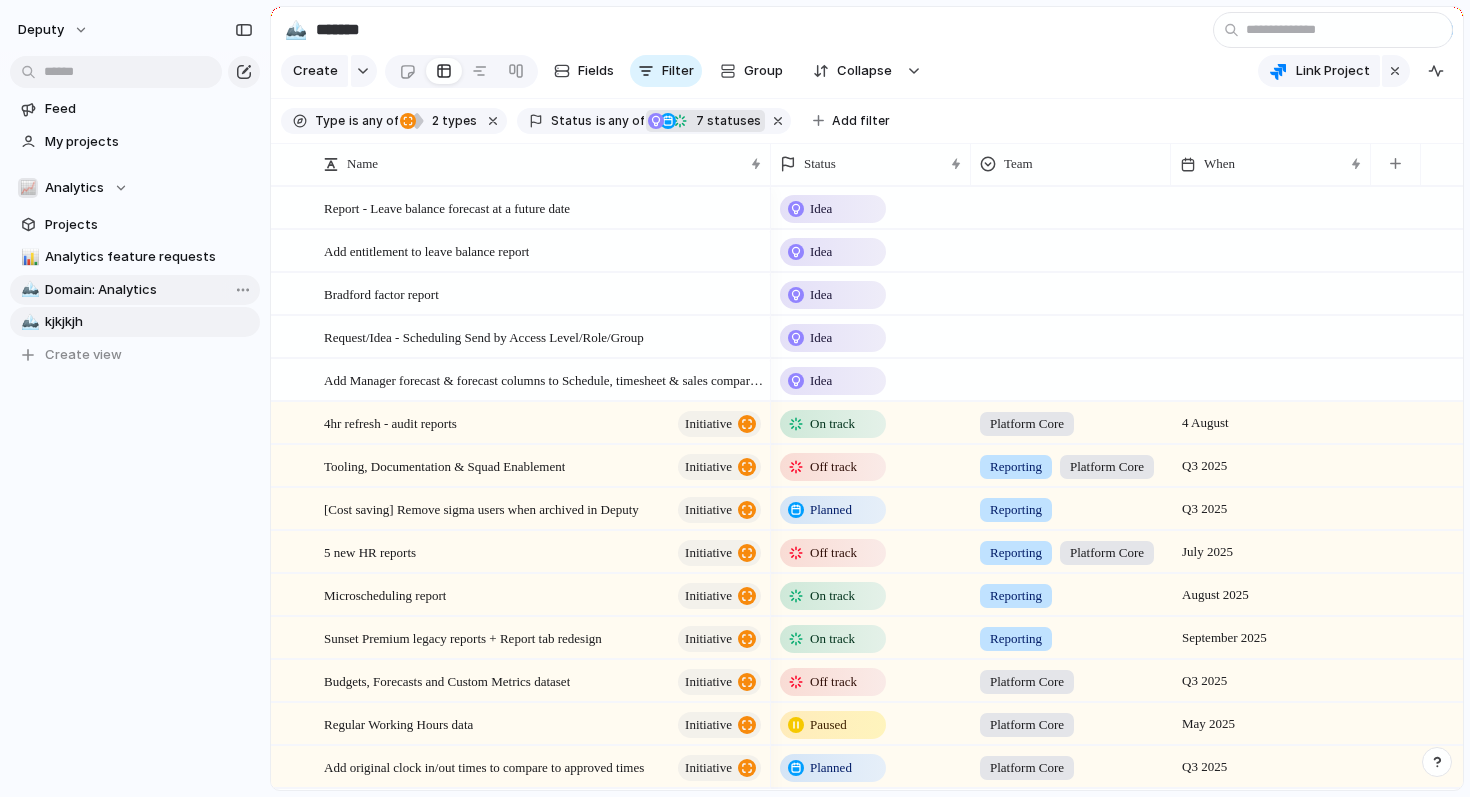 click on "7   statuses" at bounding box center (725, 121) 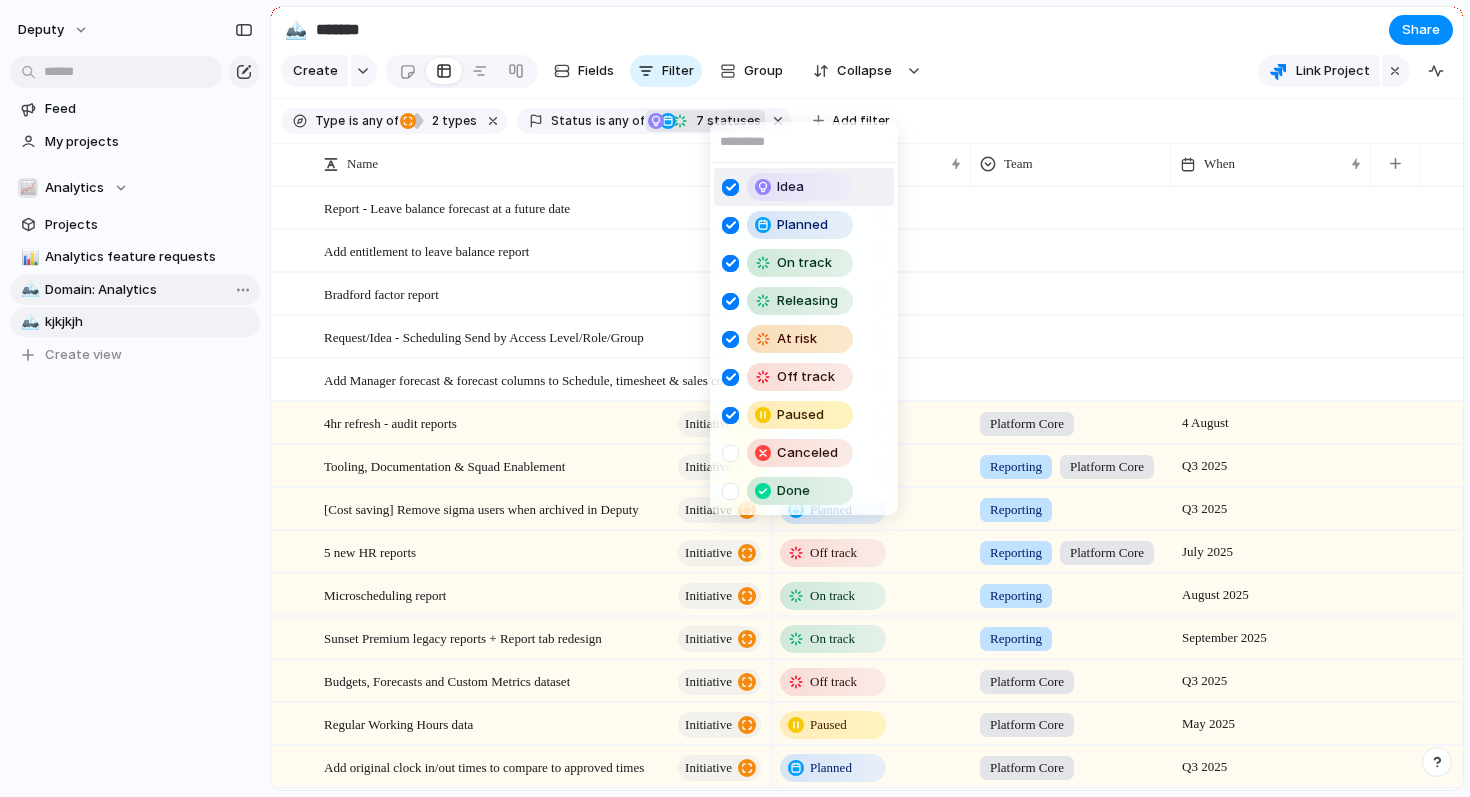 click on "Idea   Planned   On track   Releasing   At risk   Off track   Paused   Canceled   Done" at bounding box center [735, 398] 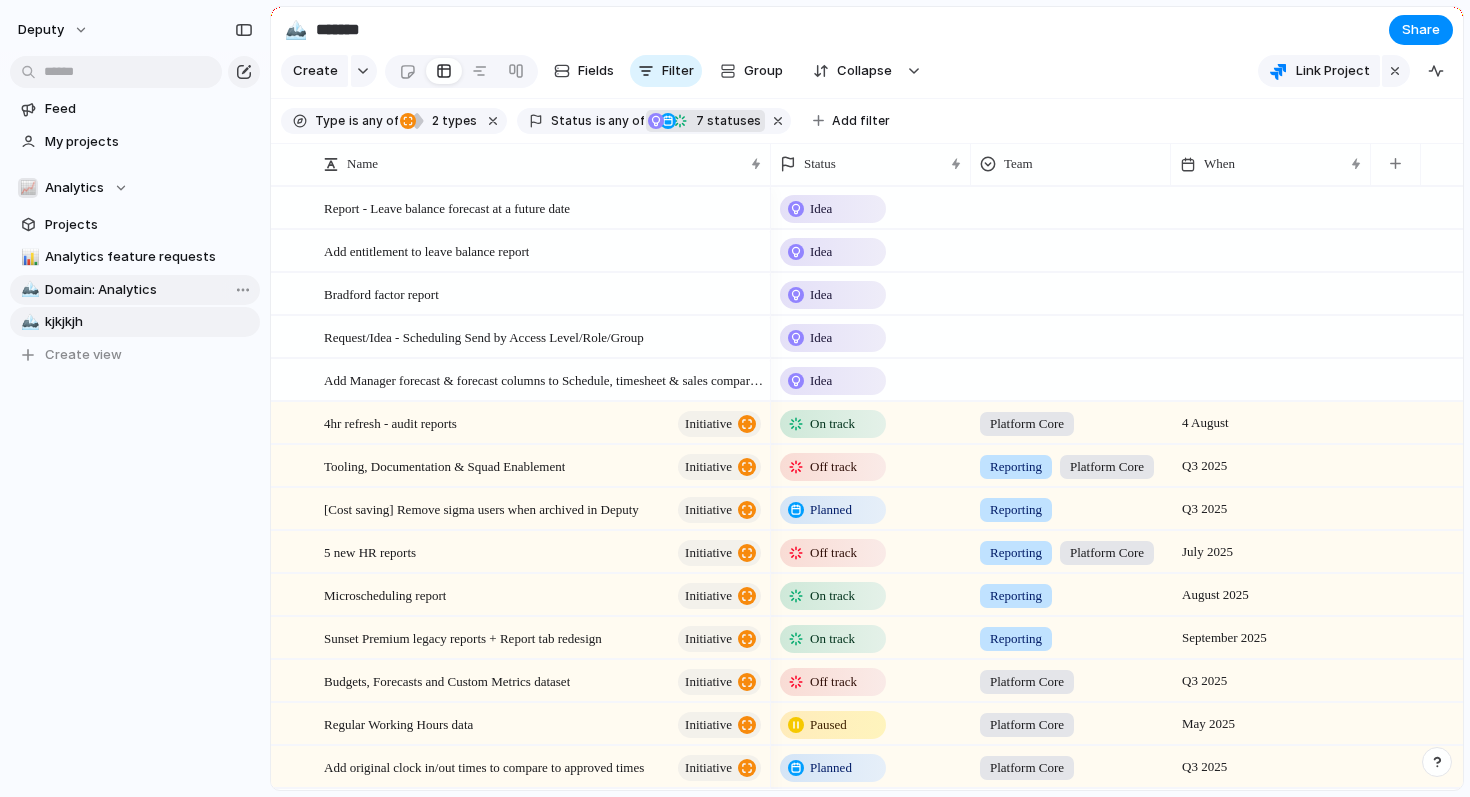 click at bounding box center [778, 121] 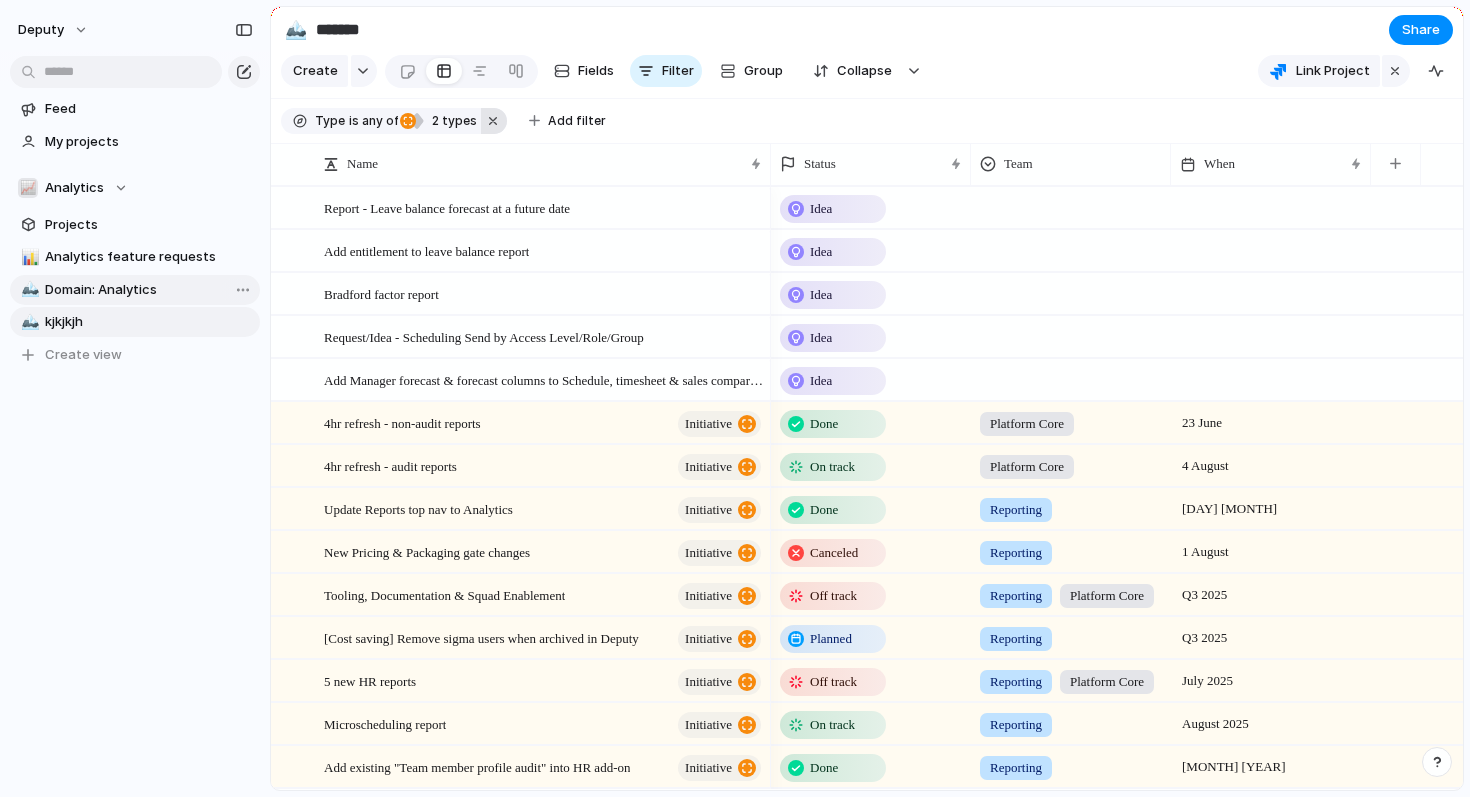 click at bounding box center [494, 121] 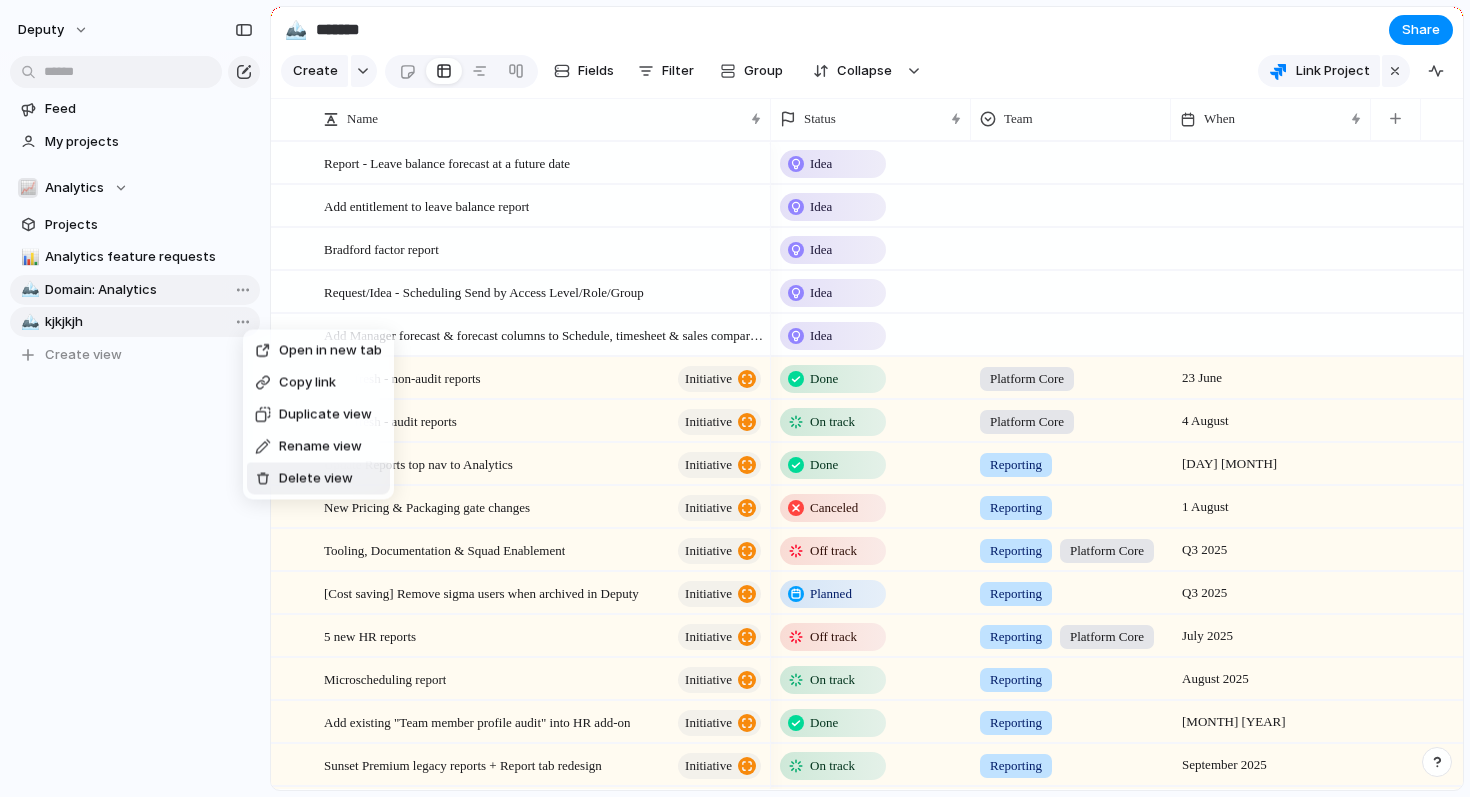 click on "Delete view" at bounding box center [316, 479] 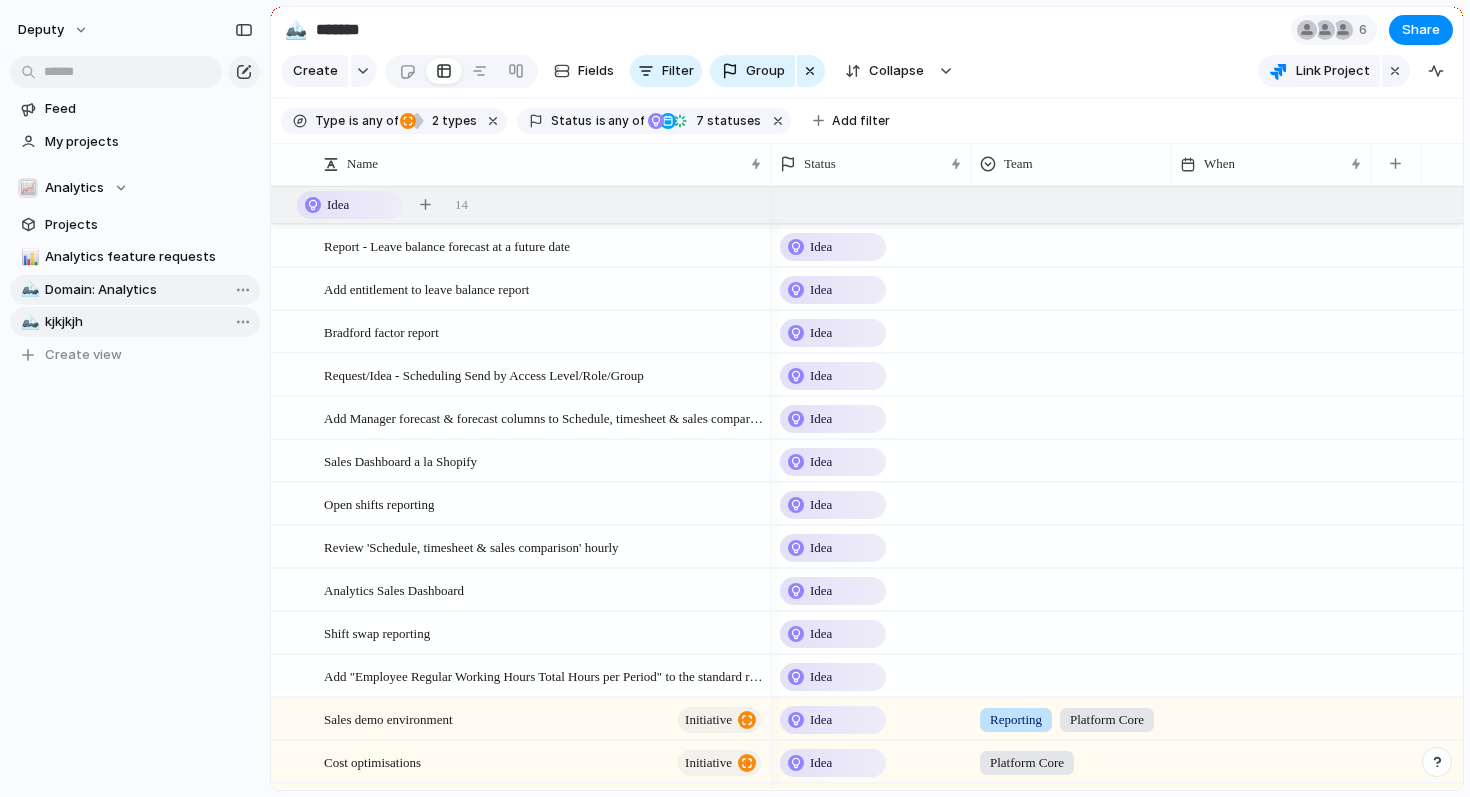 type on "**********" 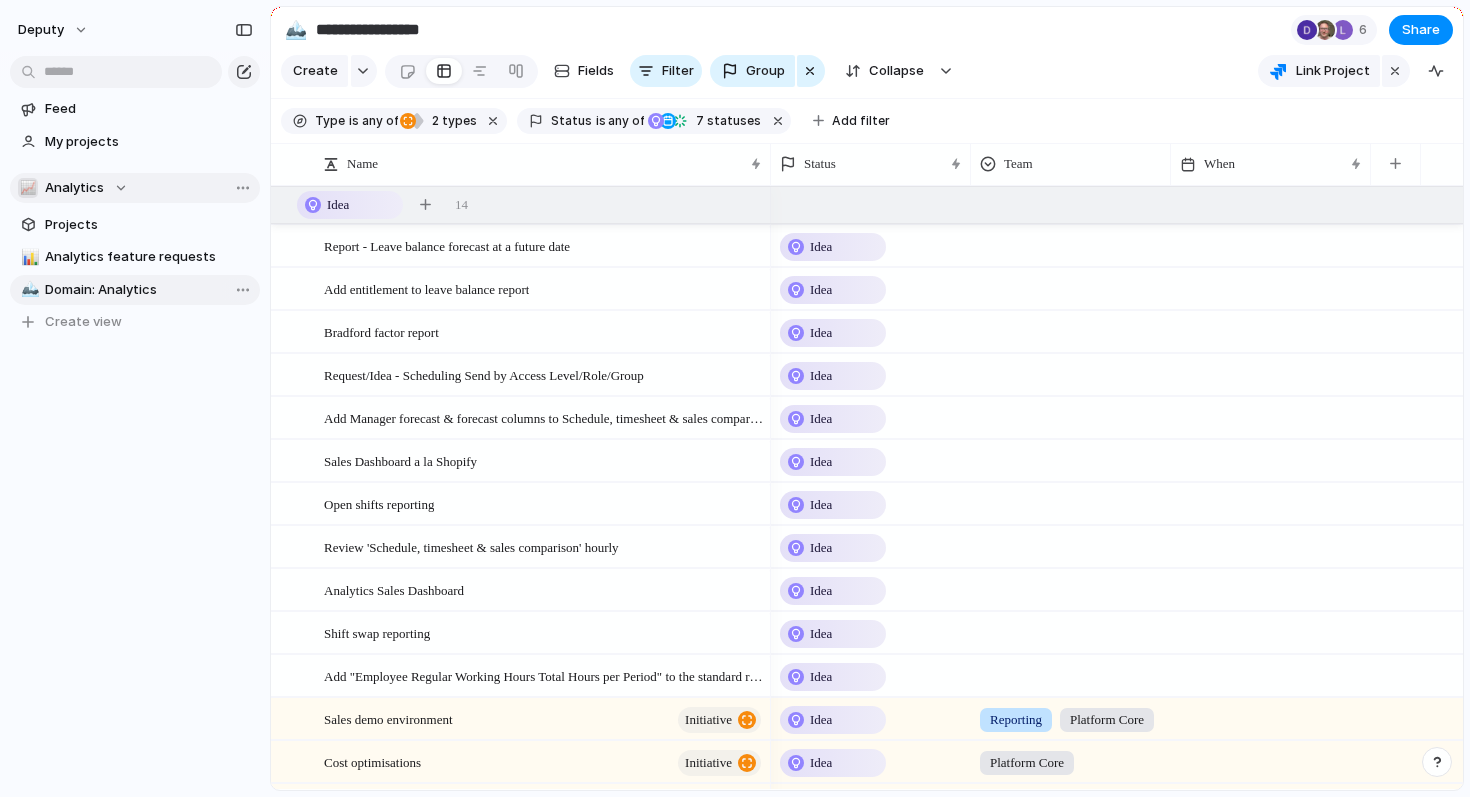 click on "📈 Analytics" at bounding box center (135, 188) 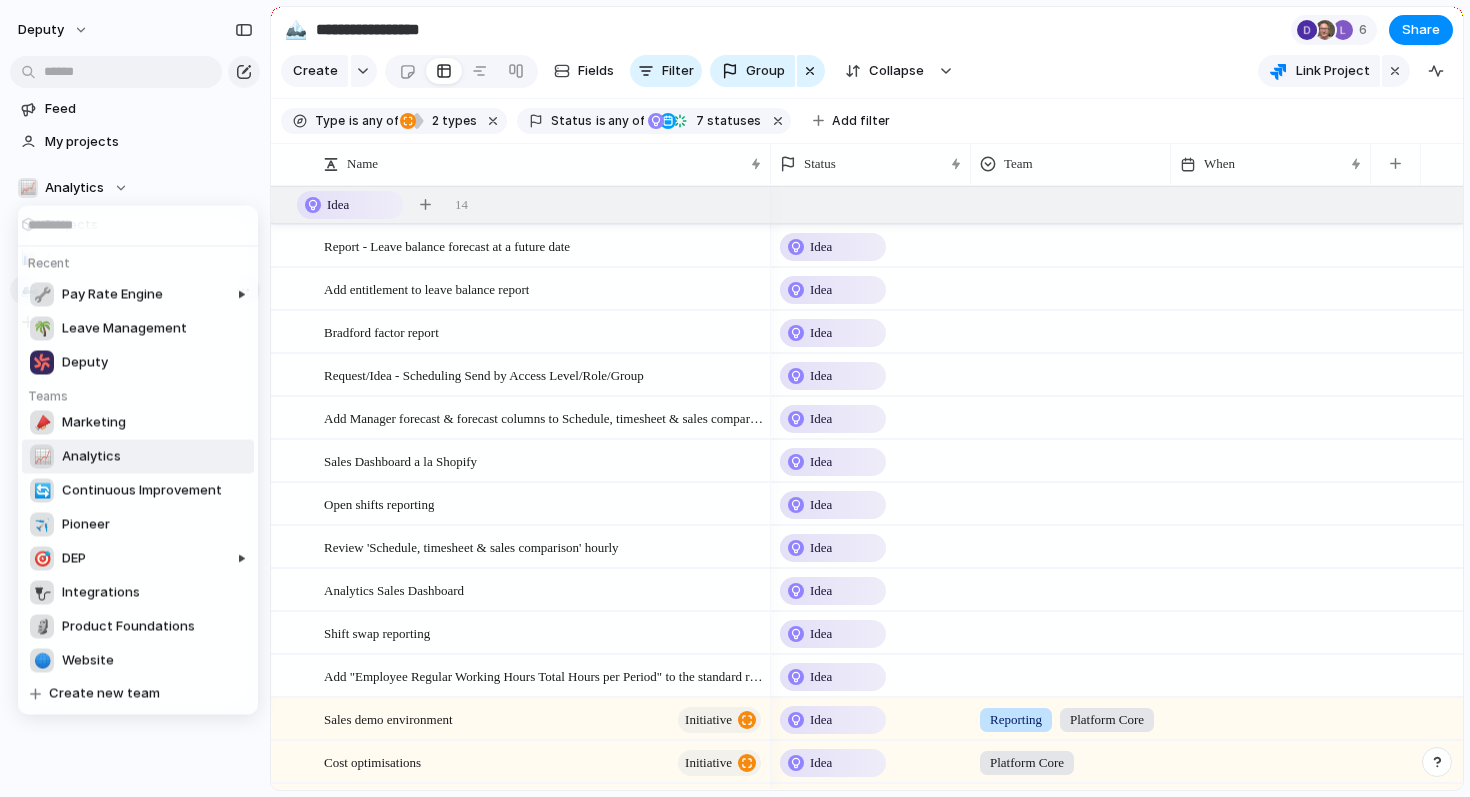 click on "Recent 🔧 Pay Rate Engine   🌴 Leave Management   Deputy   Teams 📣 Marketing   📈 Analytics   🔄 Continuous Improvement   ✈️ Pioneer   🎯 DEP   🔌 Integrations   🗿 Product Foundations   🌐 Website   Create new team" at bounding box center (735, 398) 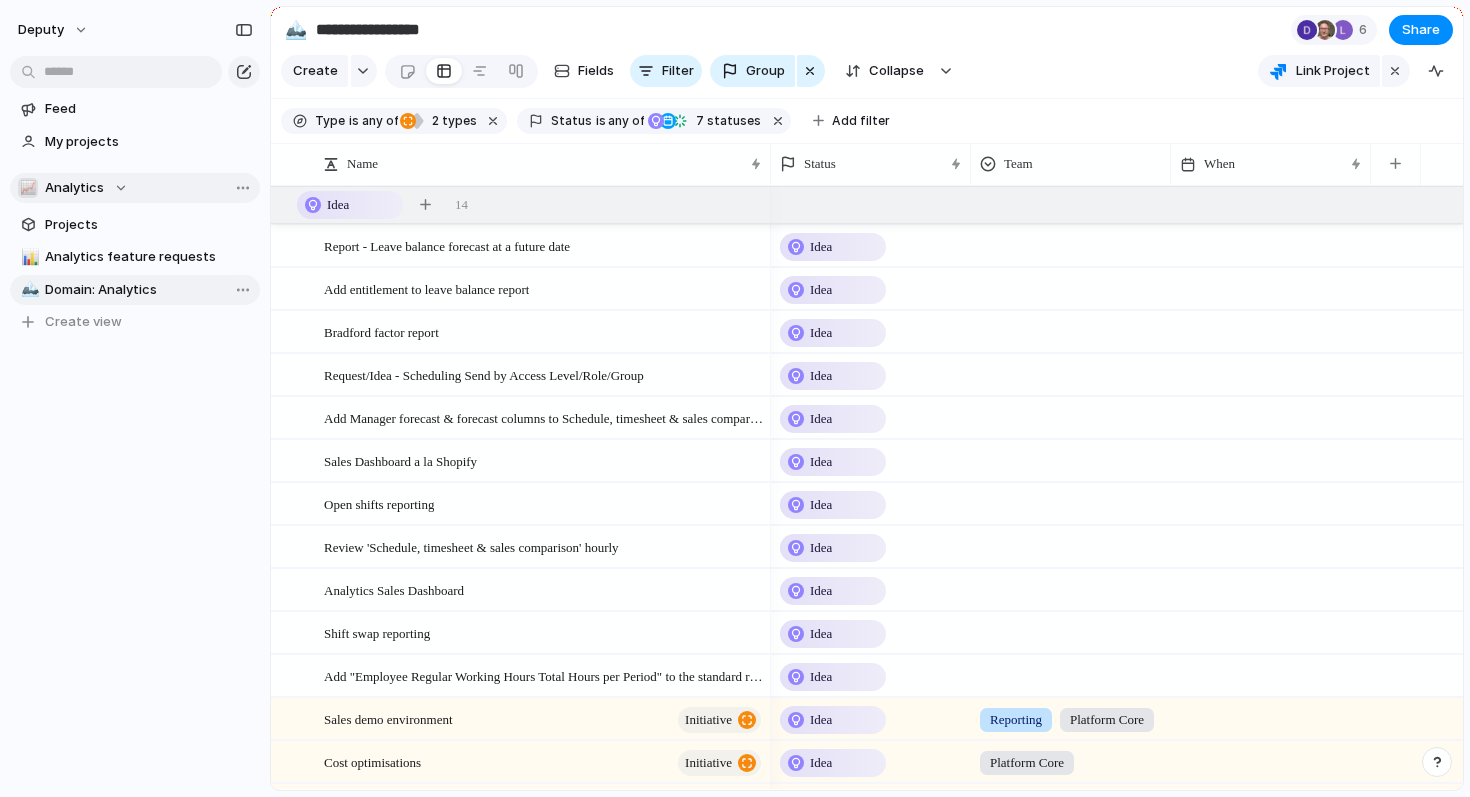 click on "Analytics" at bounding box center [74, 188] 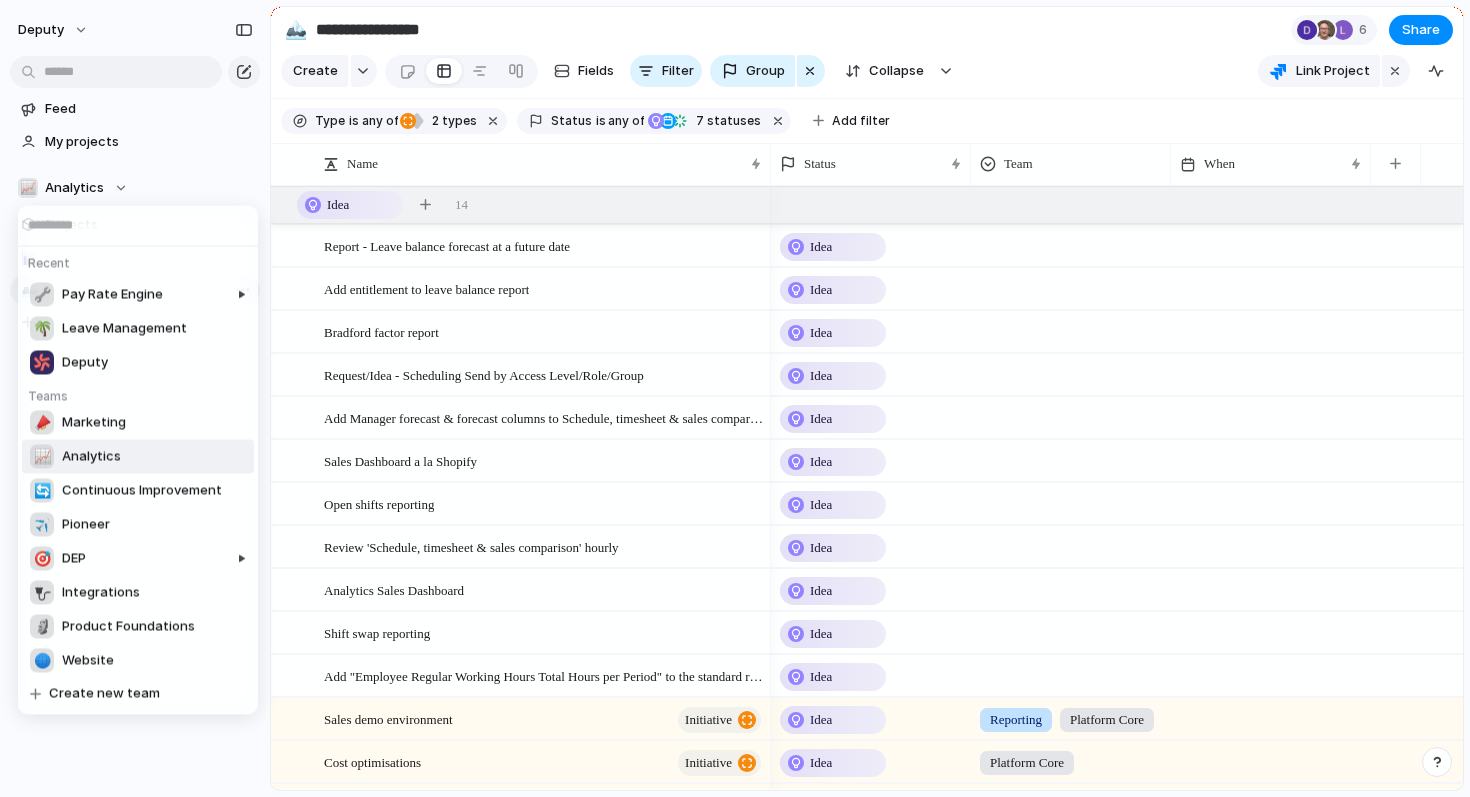 click on "Analytics" at bounding box center (91, 457) 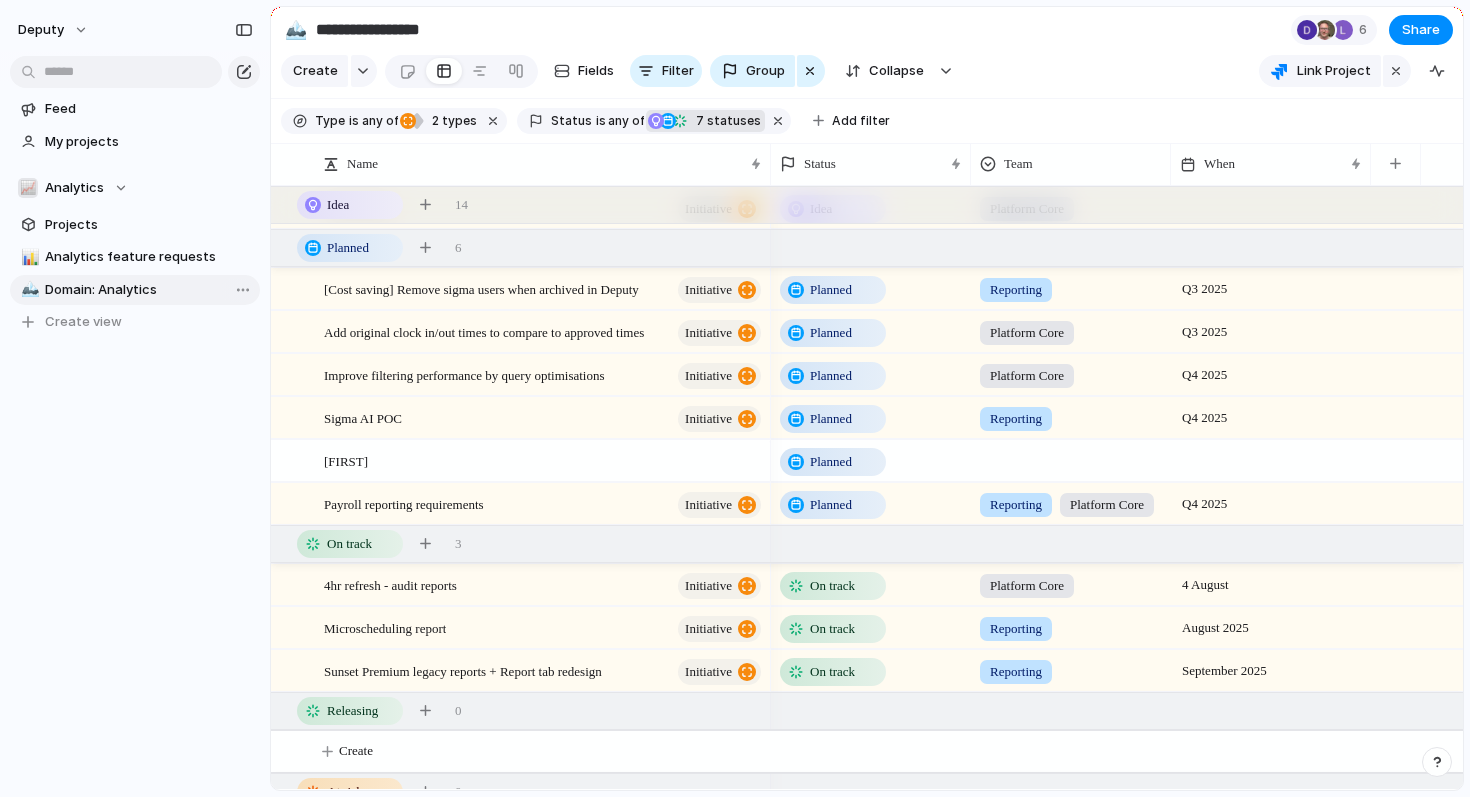 click at bounding box center [656, 121] 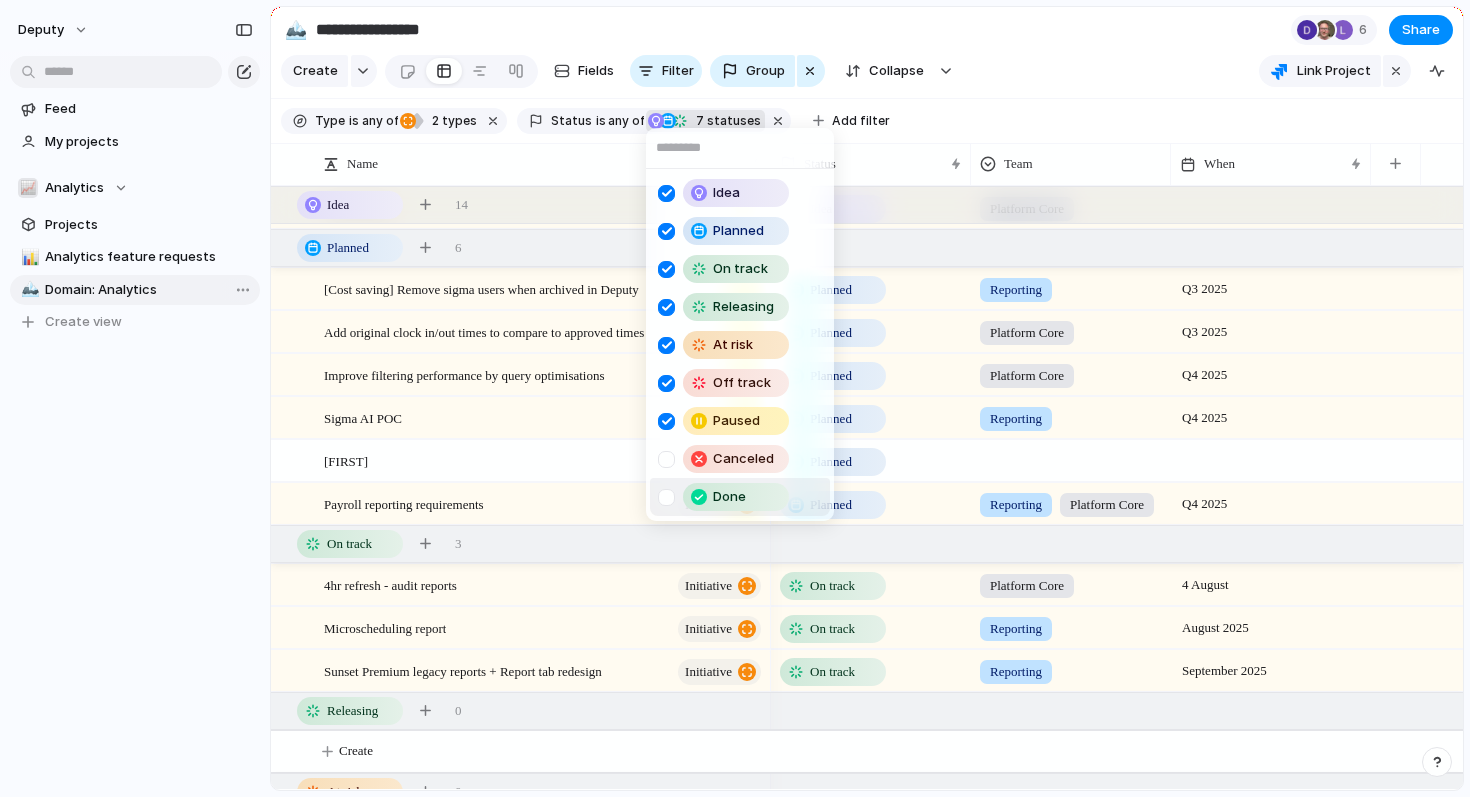 click at bounding box center [699, 497] 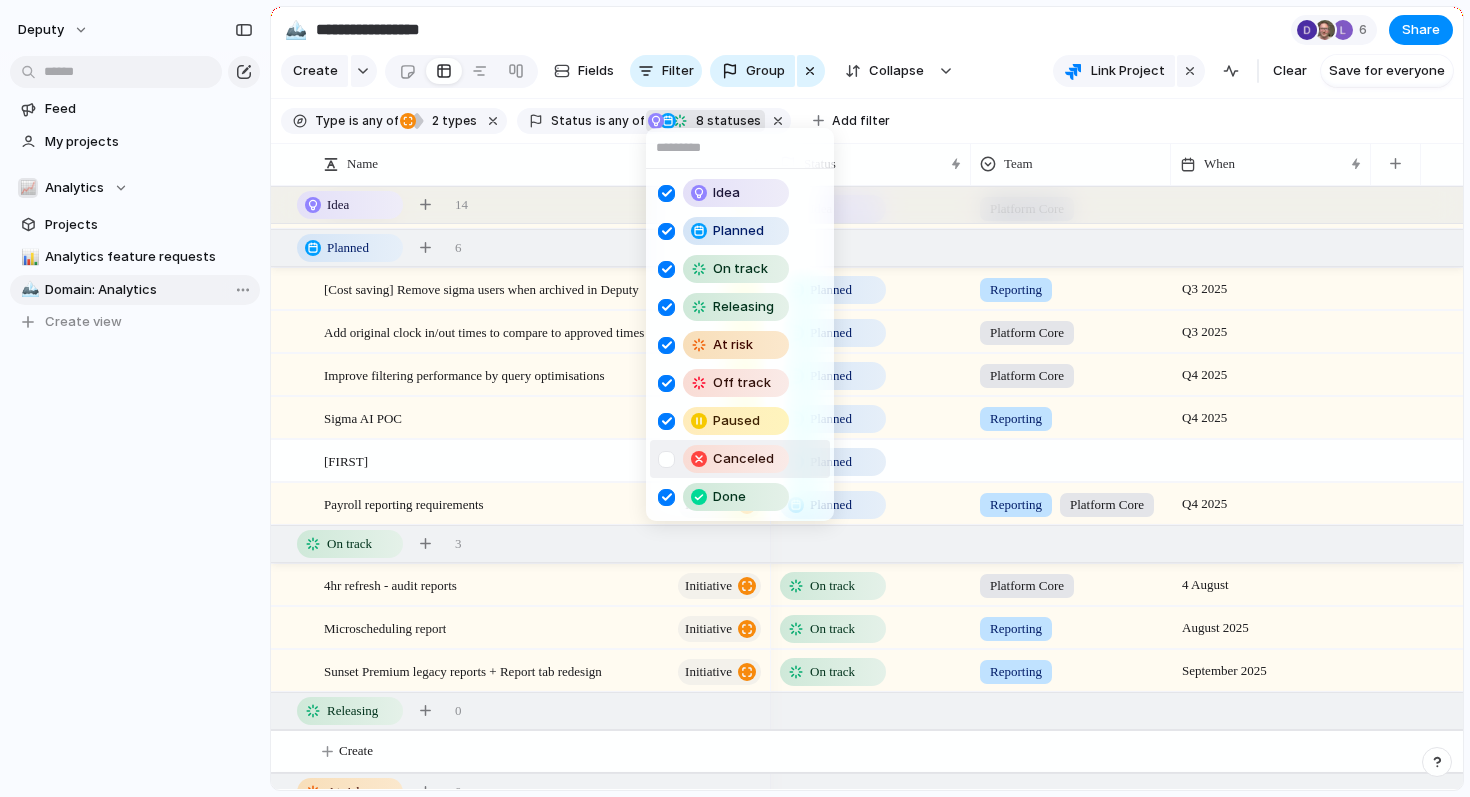 click on "Idea   Planned   On track   Releasing   At risk   Off track   Paused   Canceled   Done" at bounding box center [735, 398] 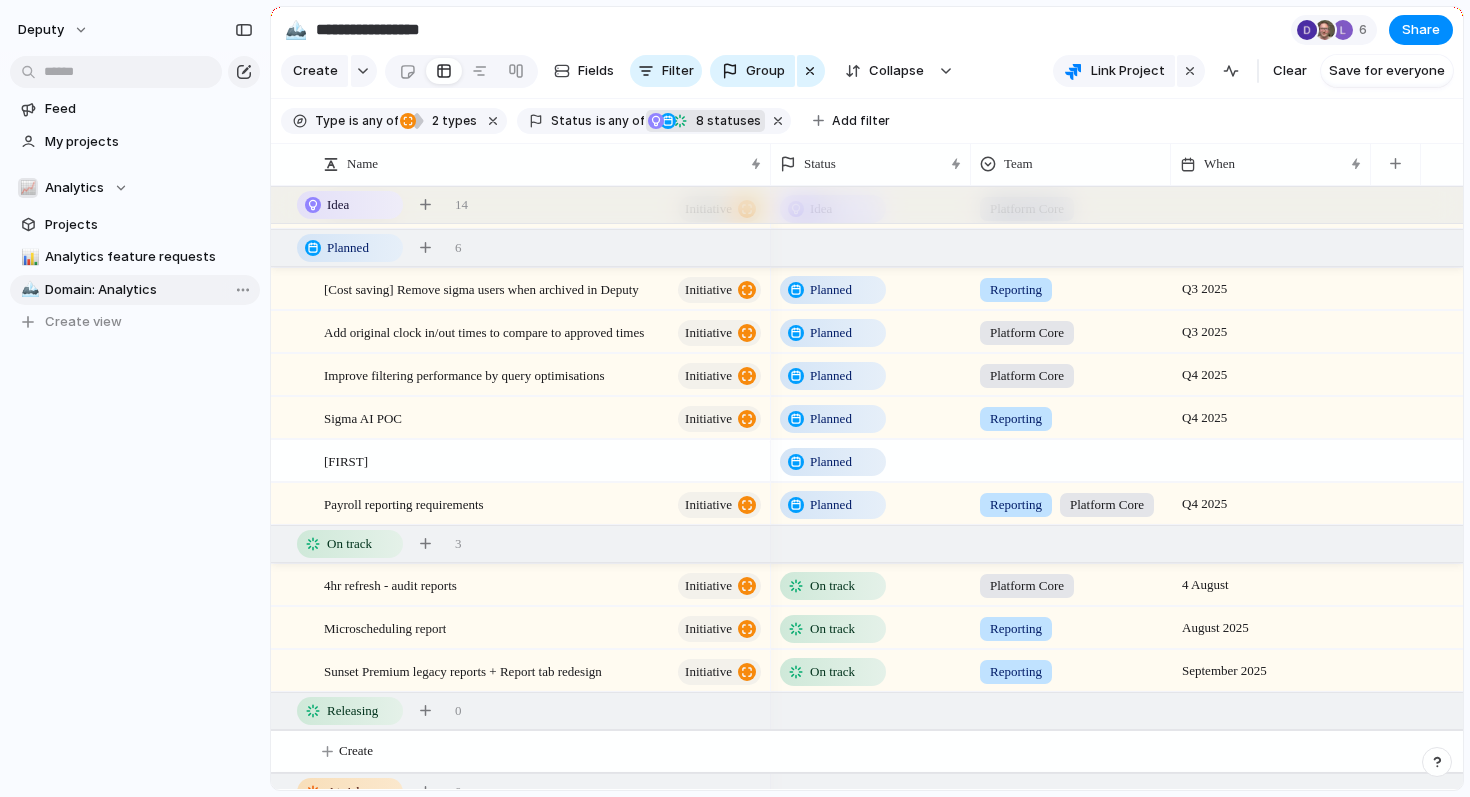 scroll, scrollTop: 629, scrollLeft: 0, axis: vertical 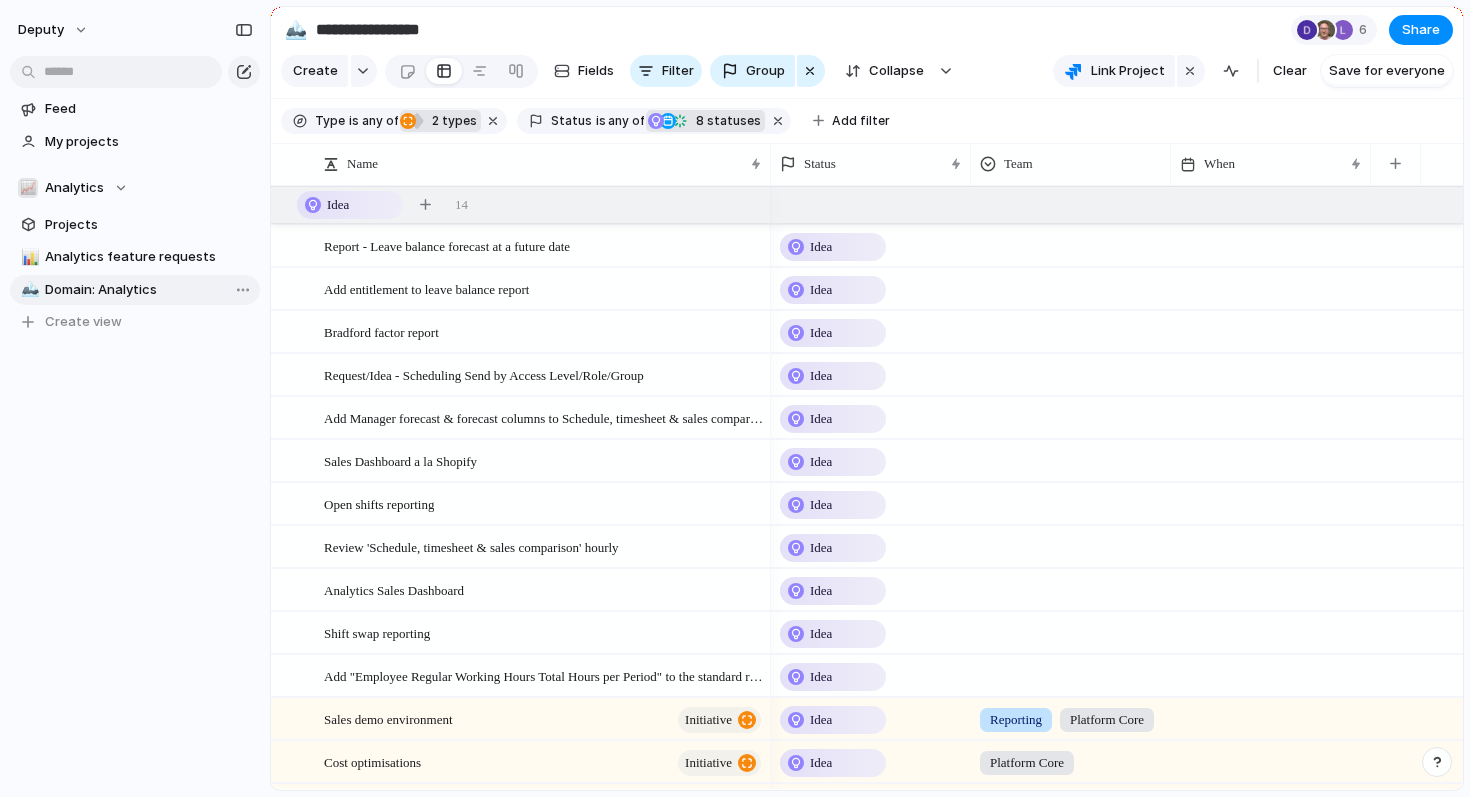 click at bounding box center (417, 121) 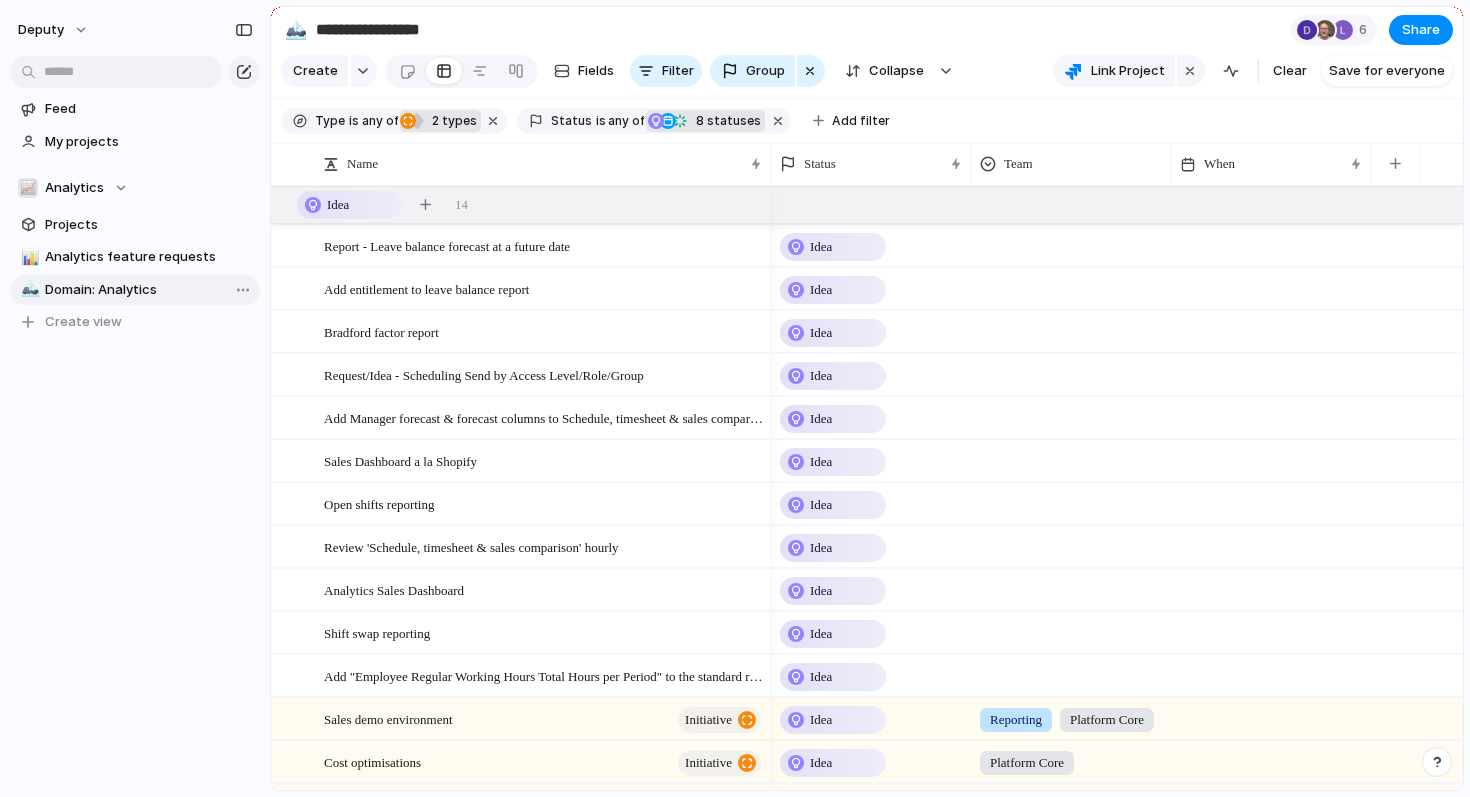 click on "Theme   Launch   Goal   Objective   Key result   Project   Initiative   Workstream   Program" at bounding box center (735, 398) 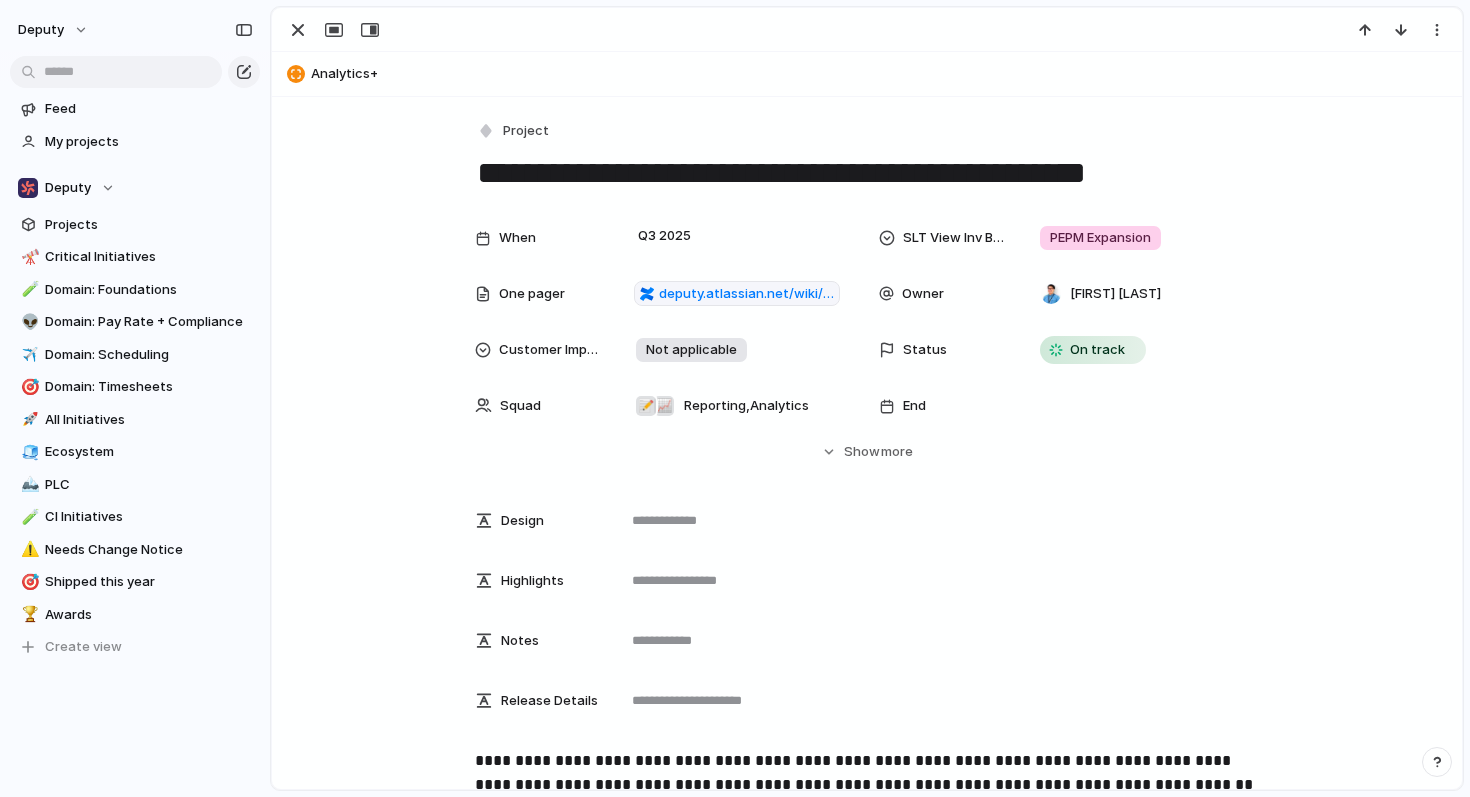 scroll, scrollTop: 0, scrollLeft: 0, axis: both 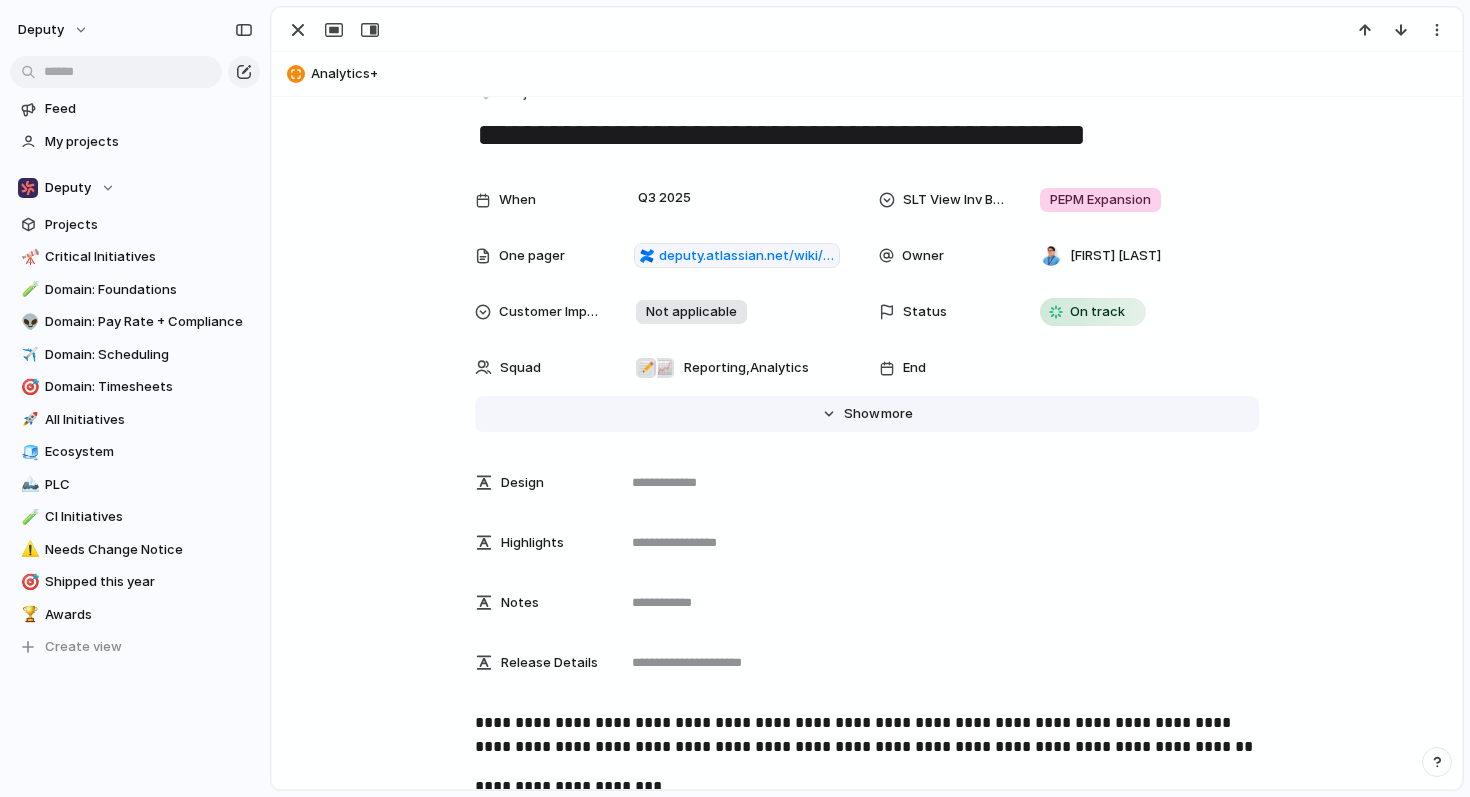 click on "more" at bounding box center [897, 414] 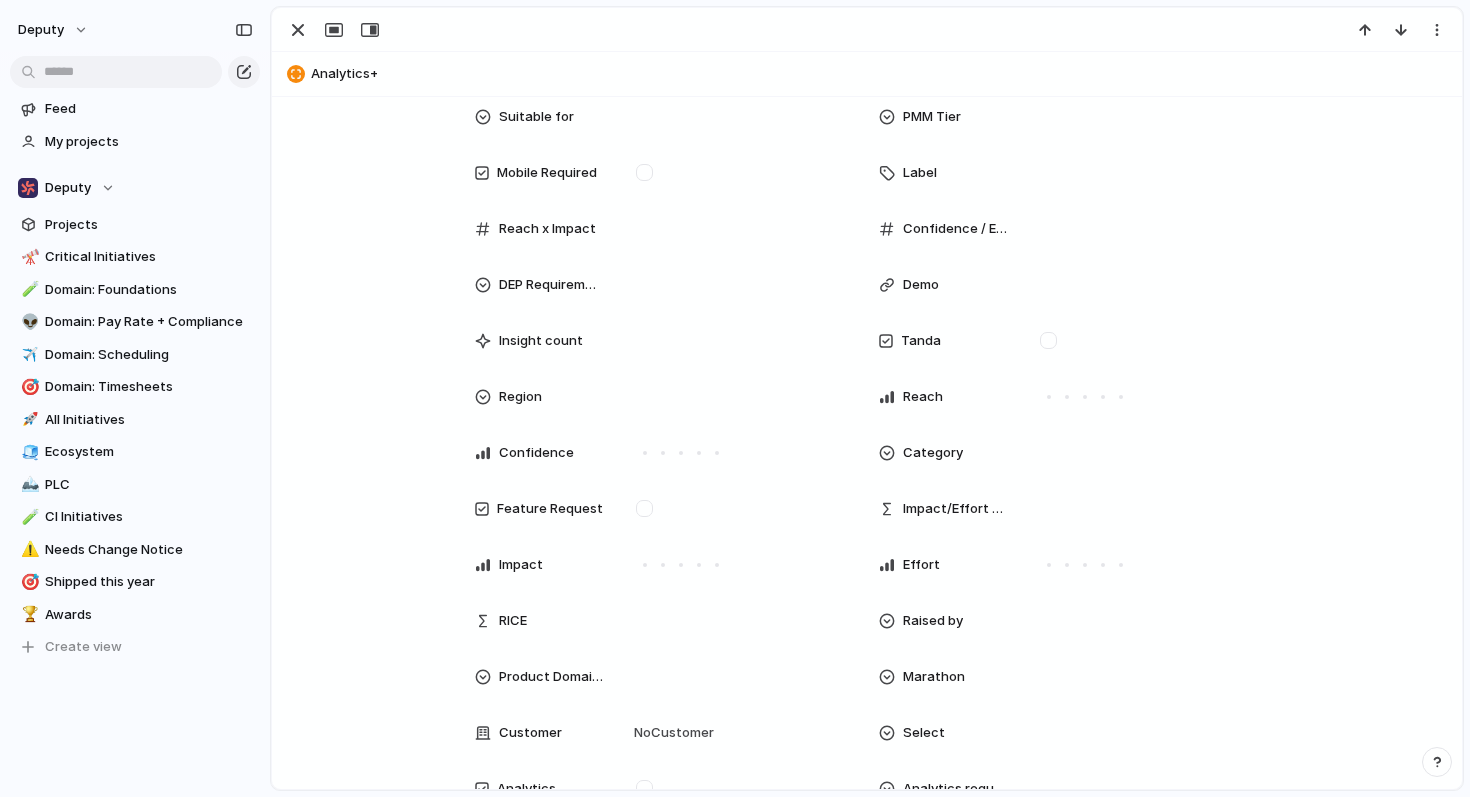 scroll, scrollTop: 728, scrollLeft: 0, axis: vertical 